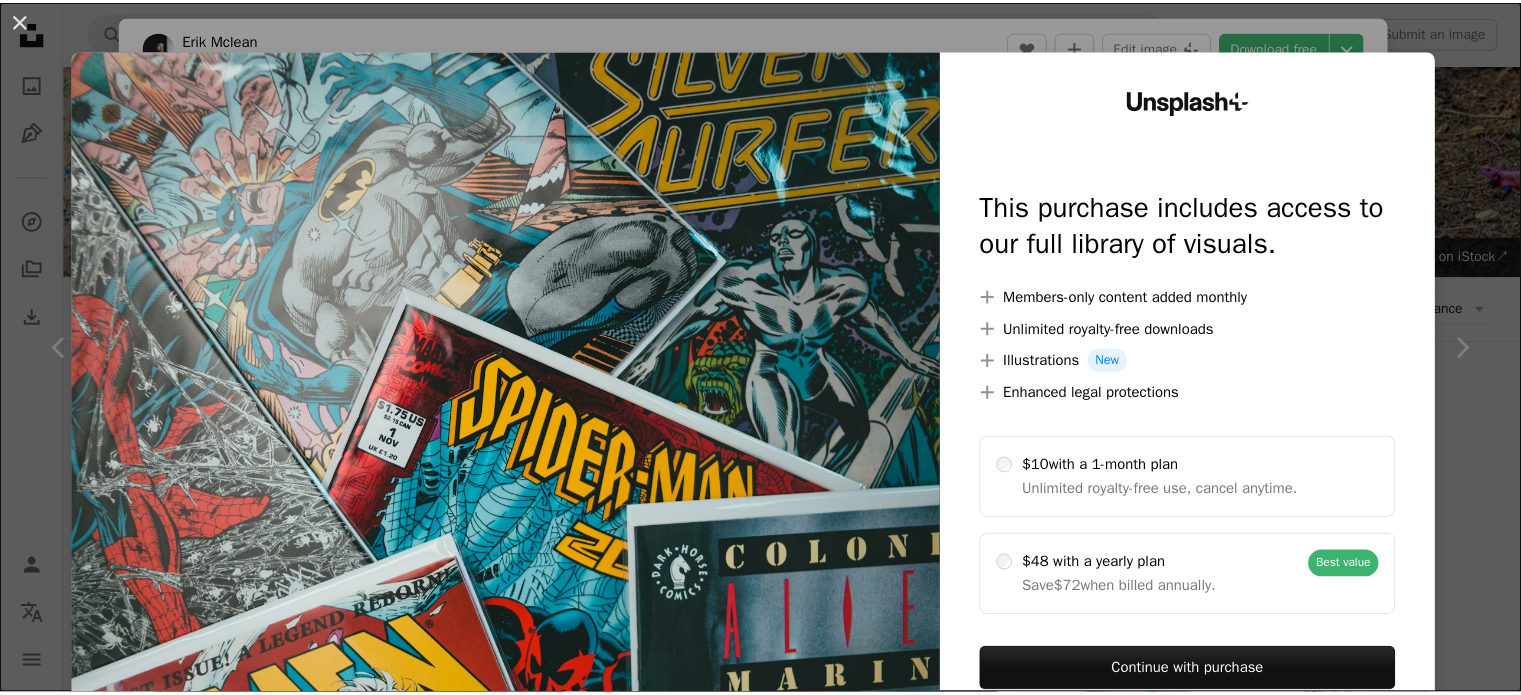 scroll, scrollTop: 800, scrollLeft: 0, axis: vertical 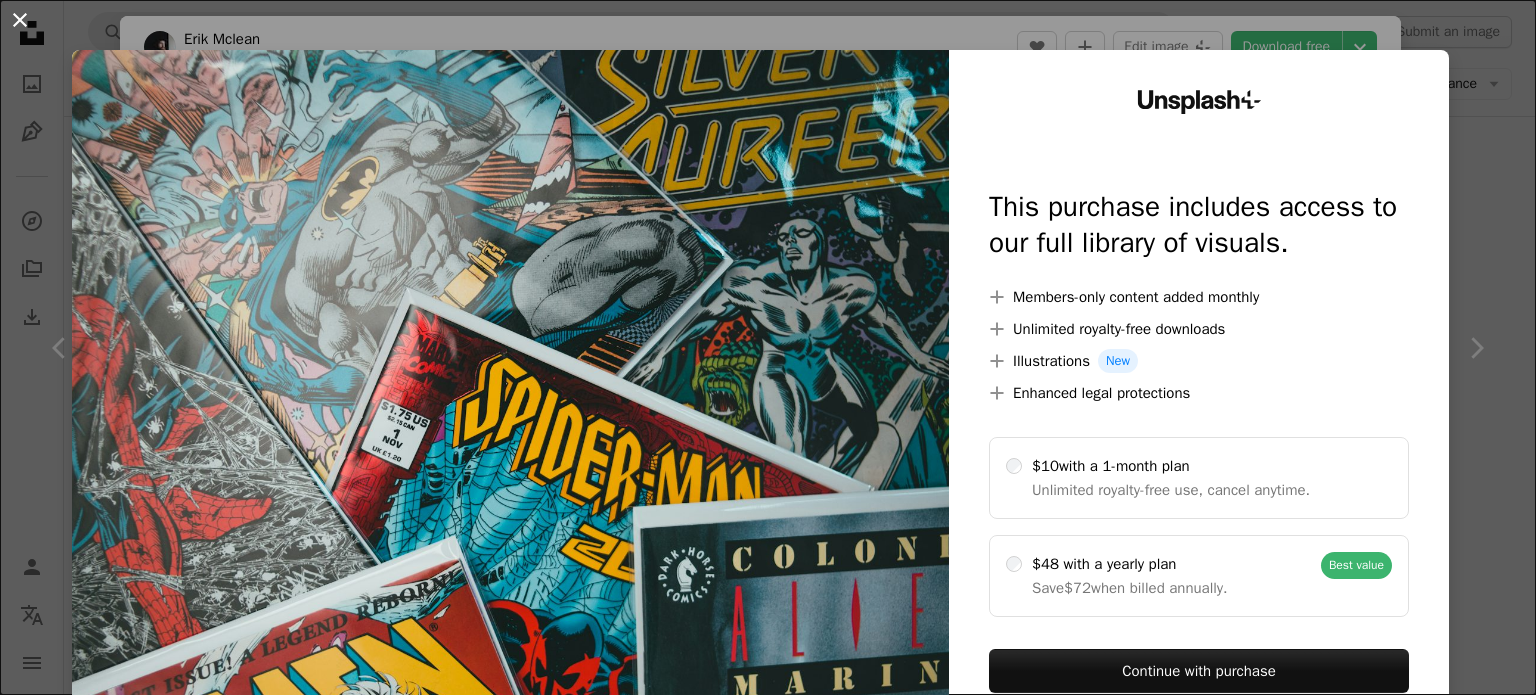 click on "An X shape" at bounding box center (20, 20) 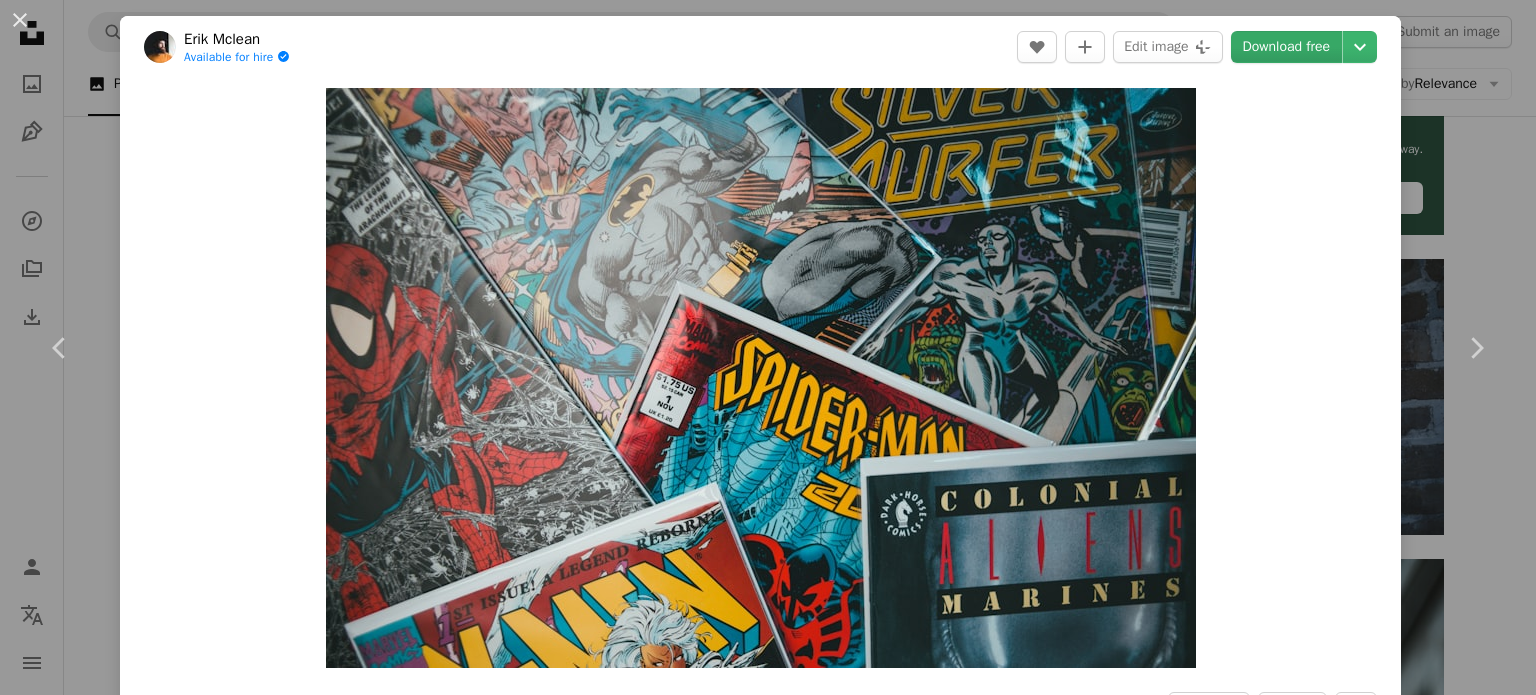 click on "Download free" at bounding box center (1287, 47) 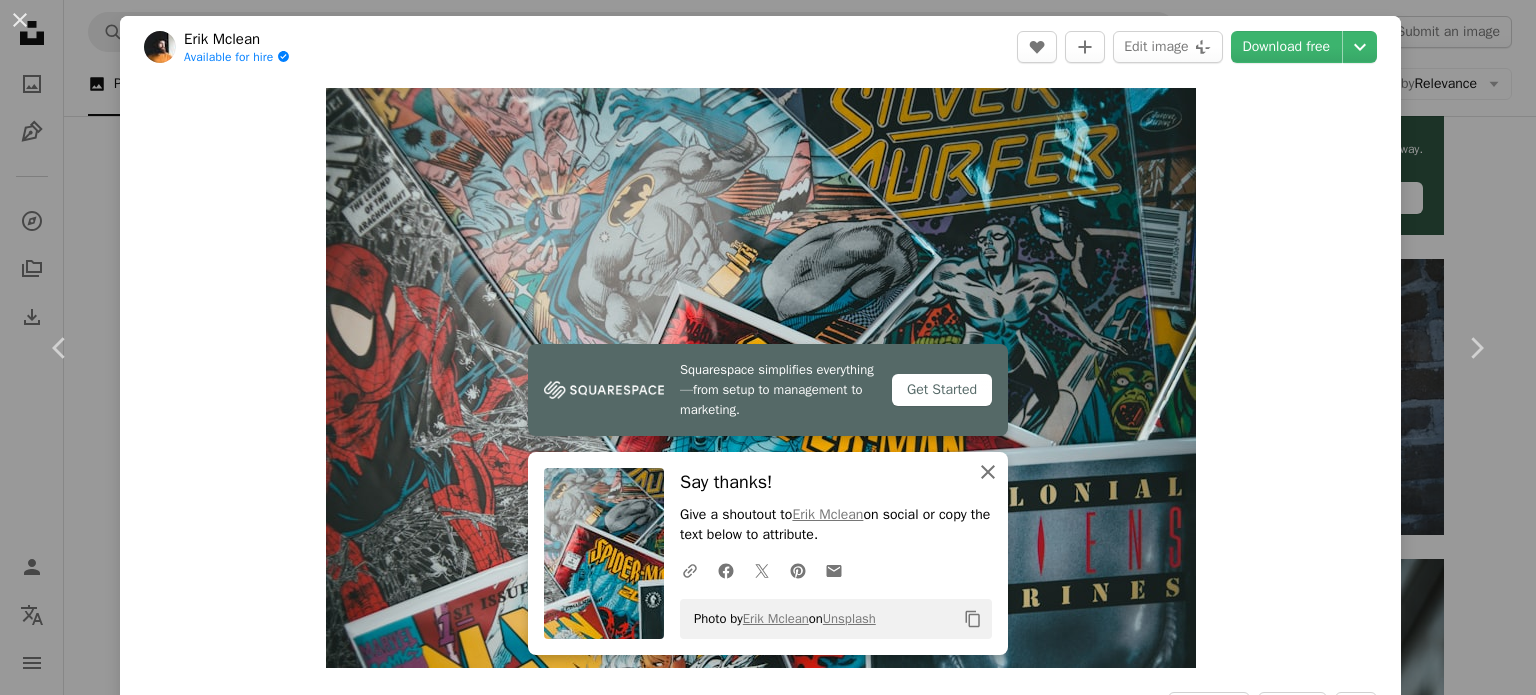 click on "An X shape" 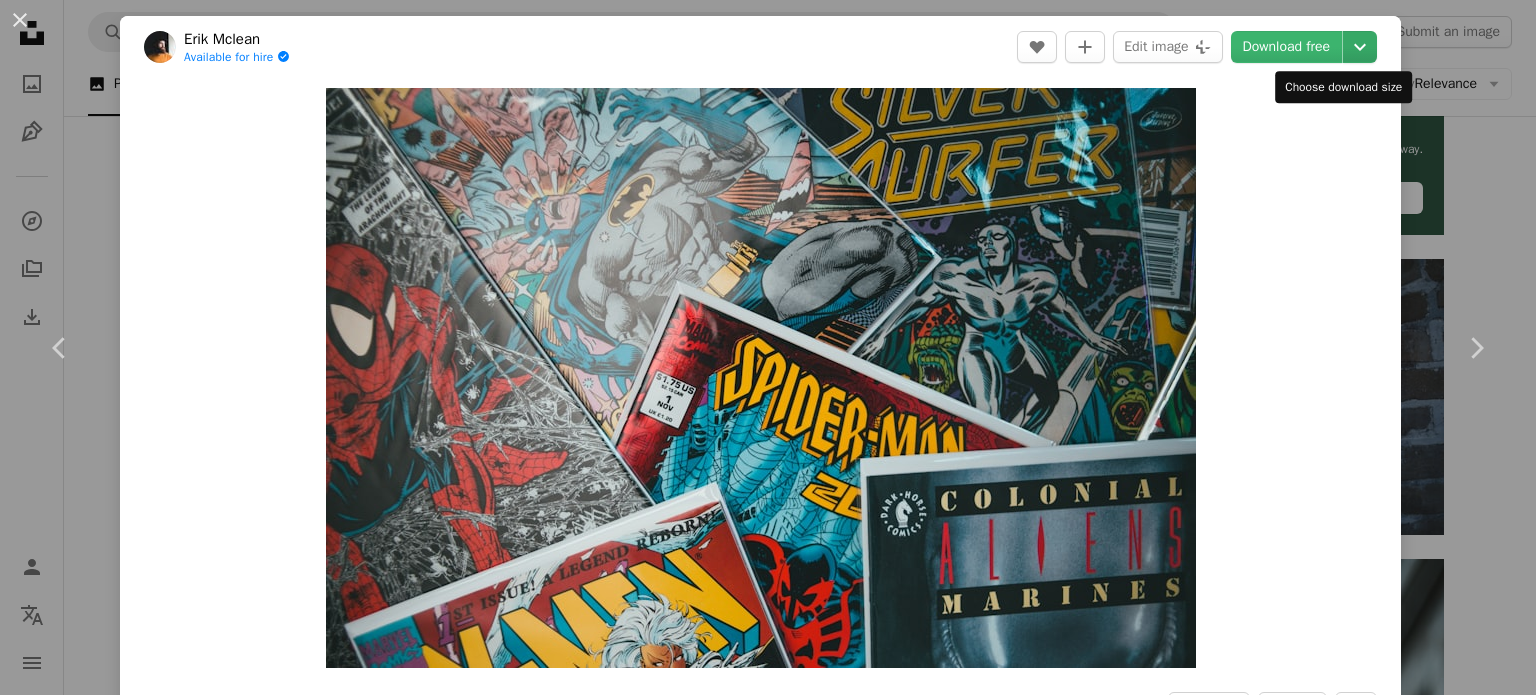 click on "Chevron down" at bounding box center [1360, 47] 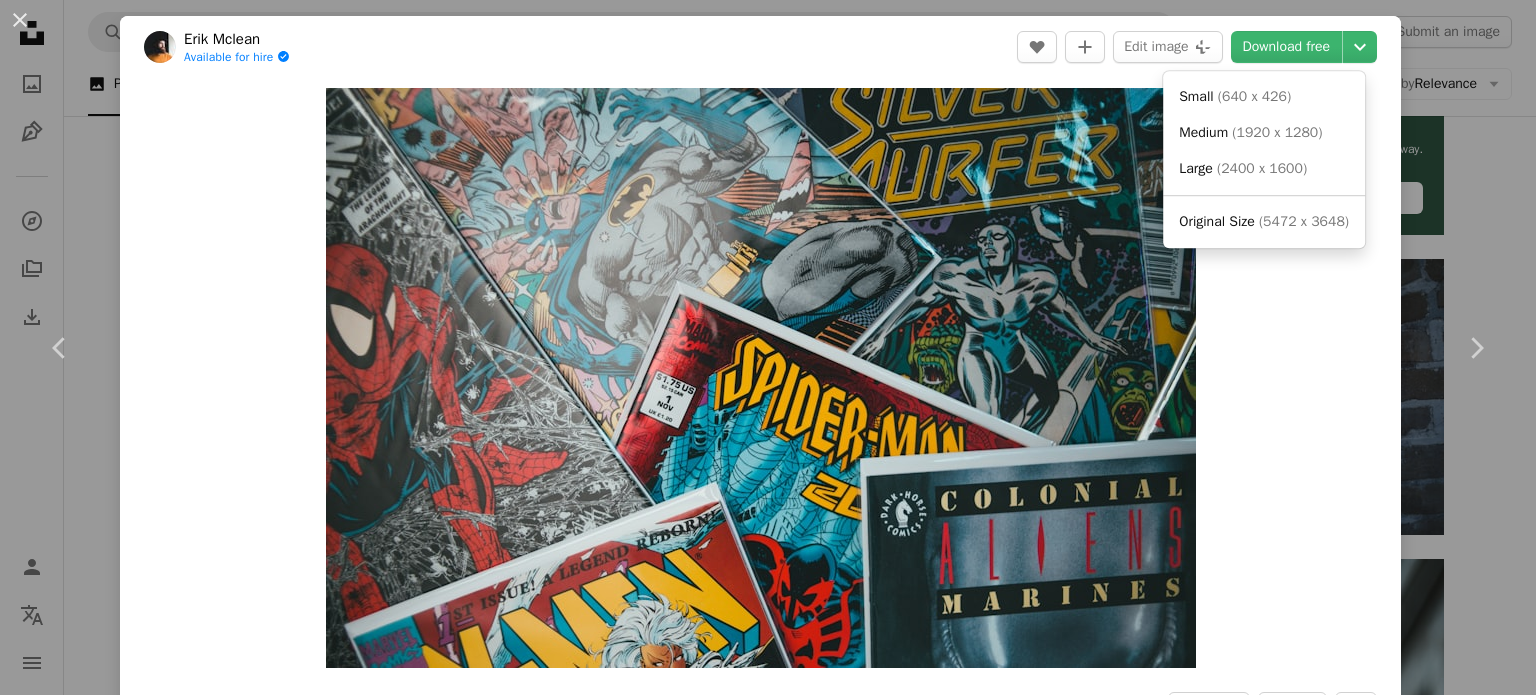 click on "An X shape Chevron left Chevron right Erik Mclean Available for hire A checkmark inside of a circle A heart A plus sign Edit image   Plus sign for Unsplash+ Download free Chevron down Zoom in Views 8,985,069 Downloads 144,487 Featured in Photos A forward-right arrow Share Info icon Info More Actions Calendar outlined Published on  January 31, 2021 Camera Canon, EOS 6D Safety Free to use under the  Unsplash License marvel spider man comic silver surfer human book text comics Free pictures Browse premium related images on iStock  |  Save 20% with code UNSPLASH20 View more on iStock  ↗ Related images A heart A plus sign Jonathan Cooper Available for hire A checkmark inside of a circle Arrow pointing down Plus sign for Unsplash+ A heart A plus sign Curated Lifestyle For  Unsplash+ A lock   Purchase A heart A plus sign Hermes Rivera Available for hire A checkmark inside of a circle Arrow pointing down A heart A plus sign Dev Arrow pointing down A heart A plus sign Erik Mclean Available for hire A heart A heart" at bounding box center (768, 347) 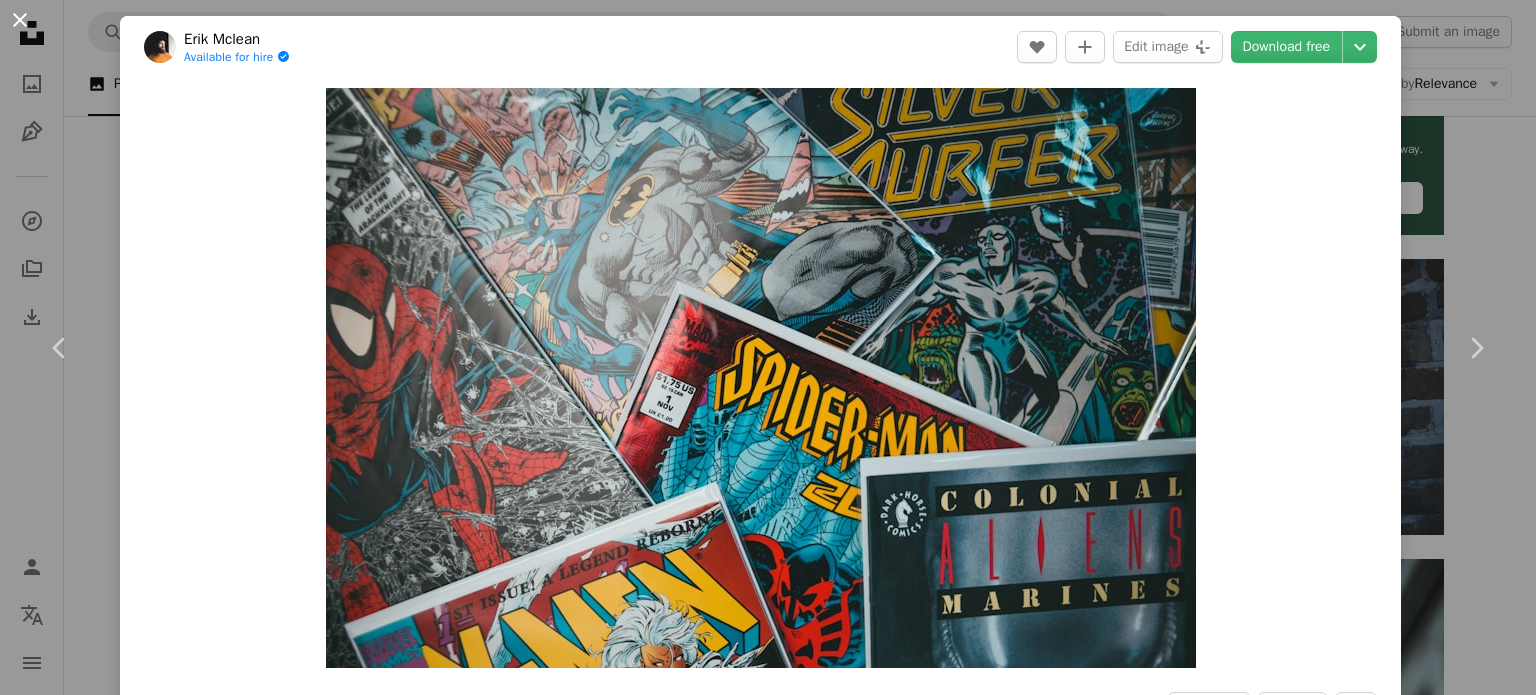 click on "An X shape" at bounding box center (20, 20) 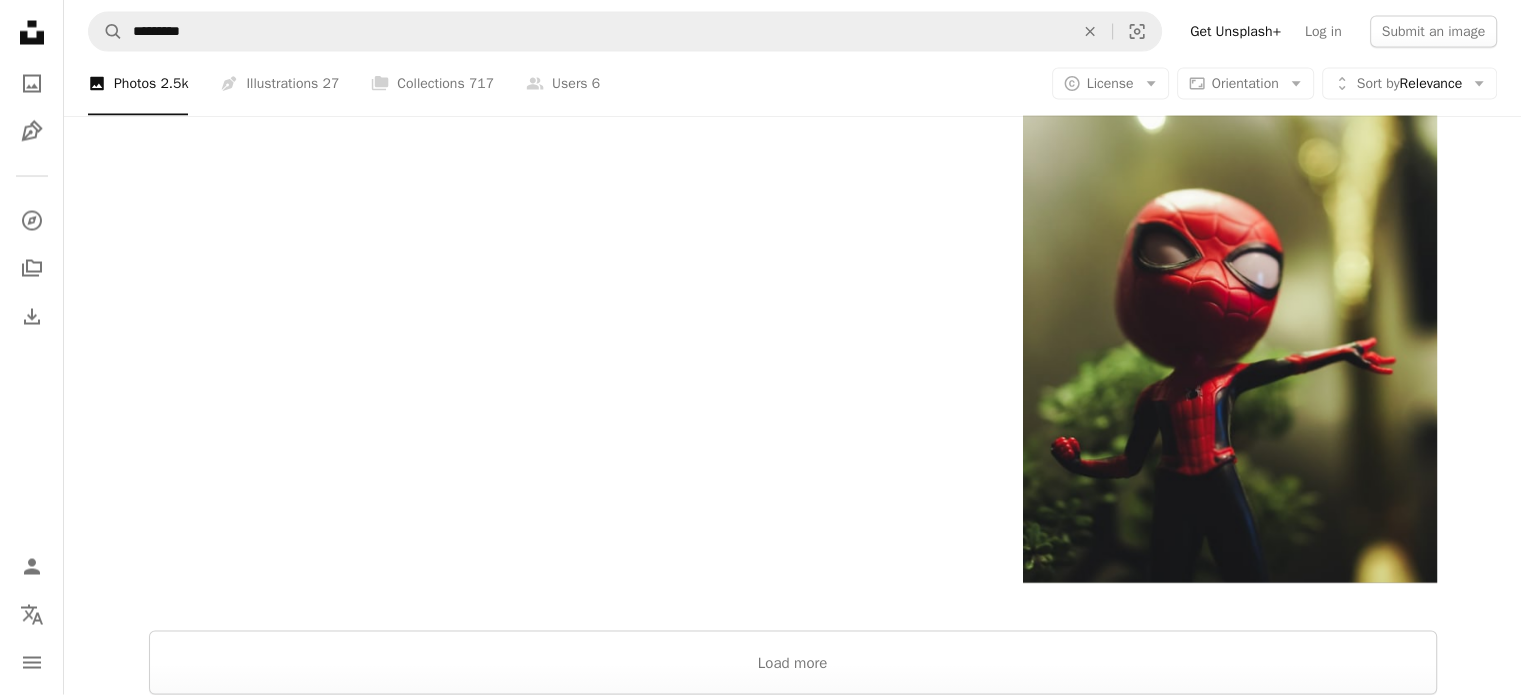 scroll, scrollTop: 4300, scrollLeft: 0, axis: vertical 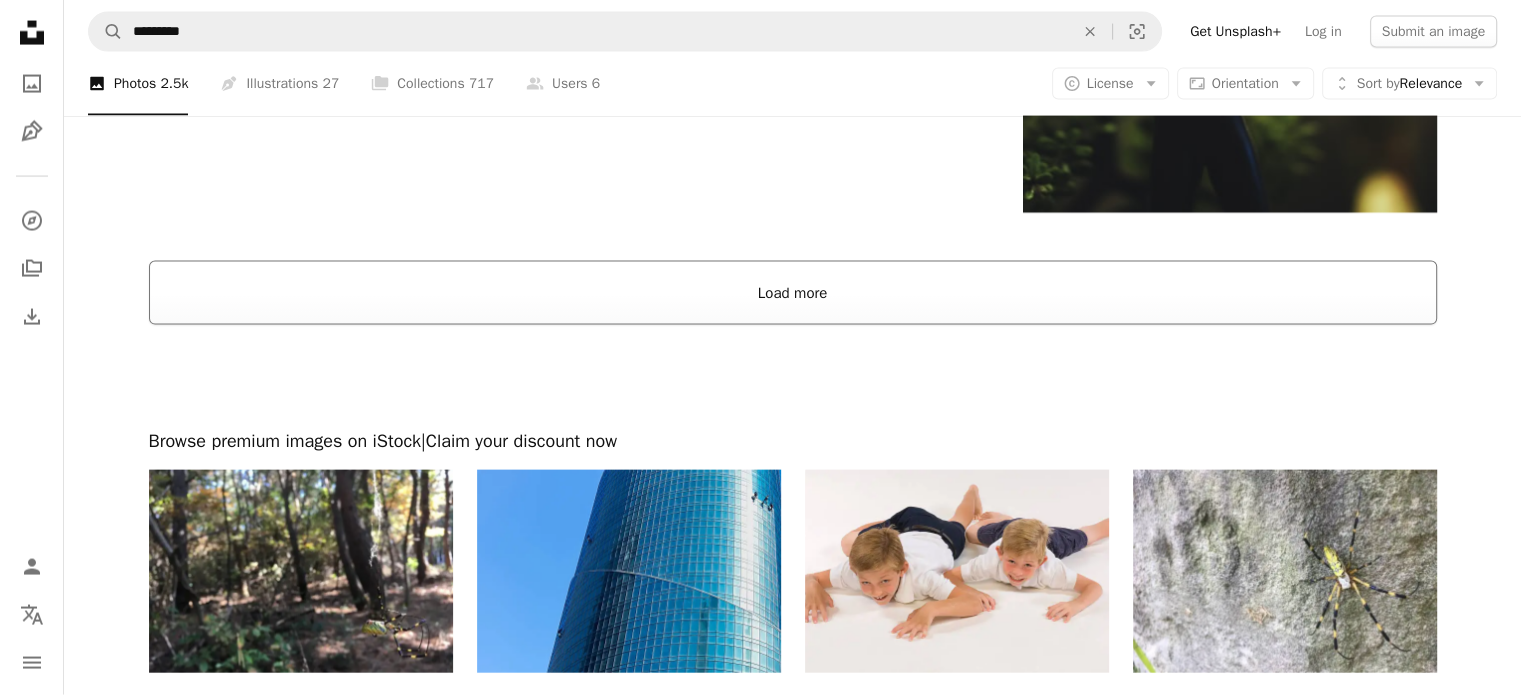 click on "Load more" at bounding box center (793, 293) 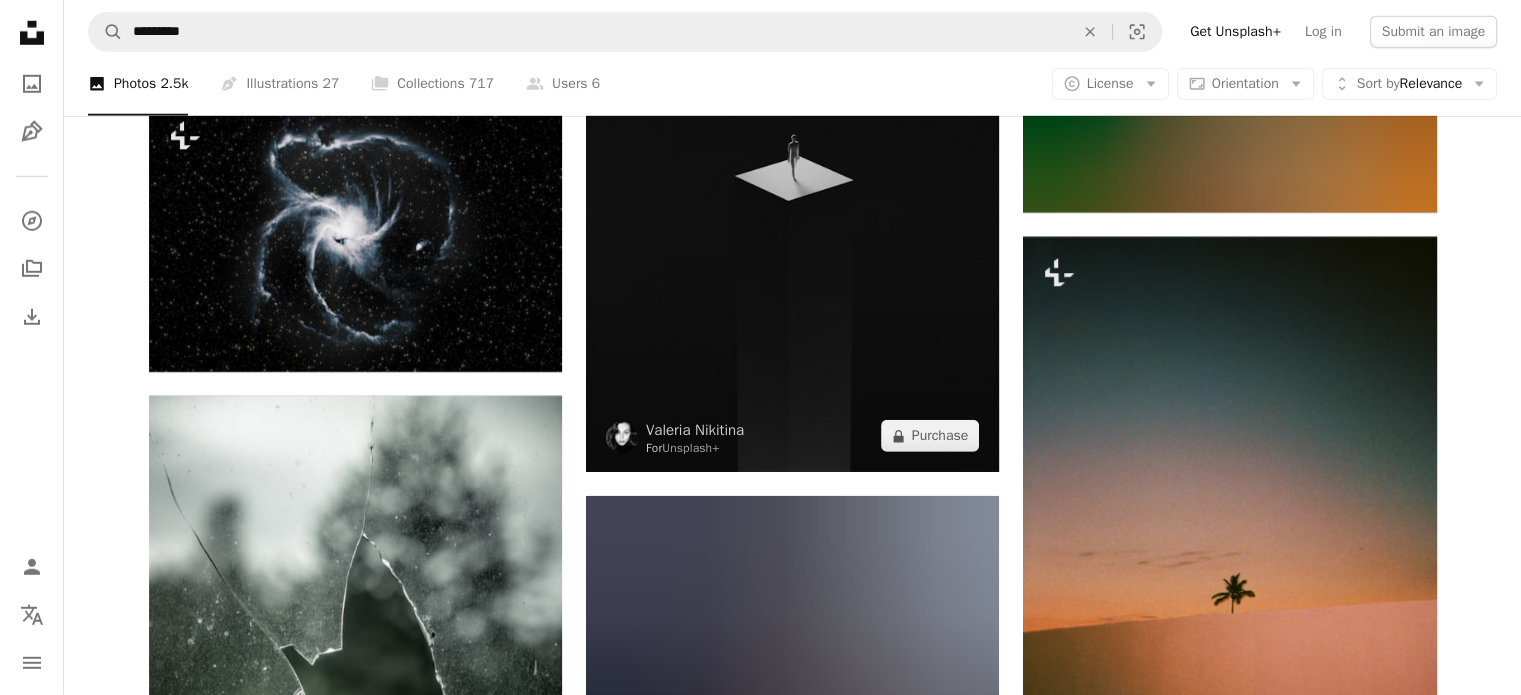 scroll, scrollTop: 44500, scrollLeft: 0, axis: vertical 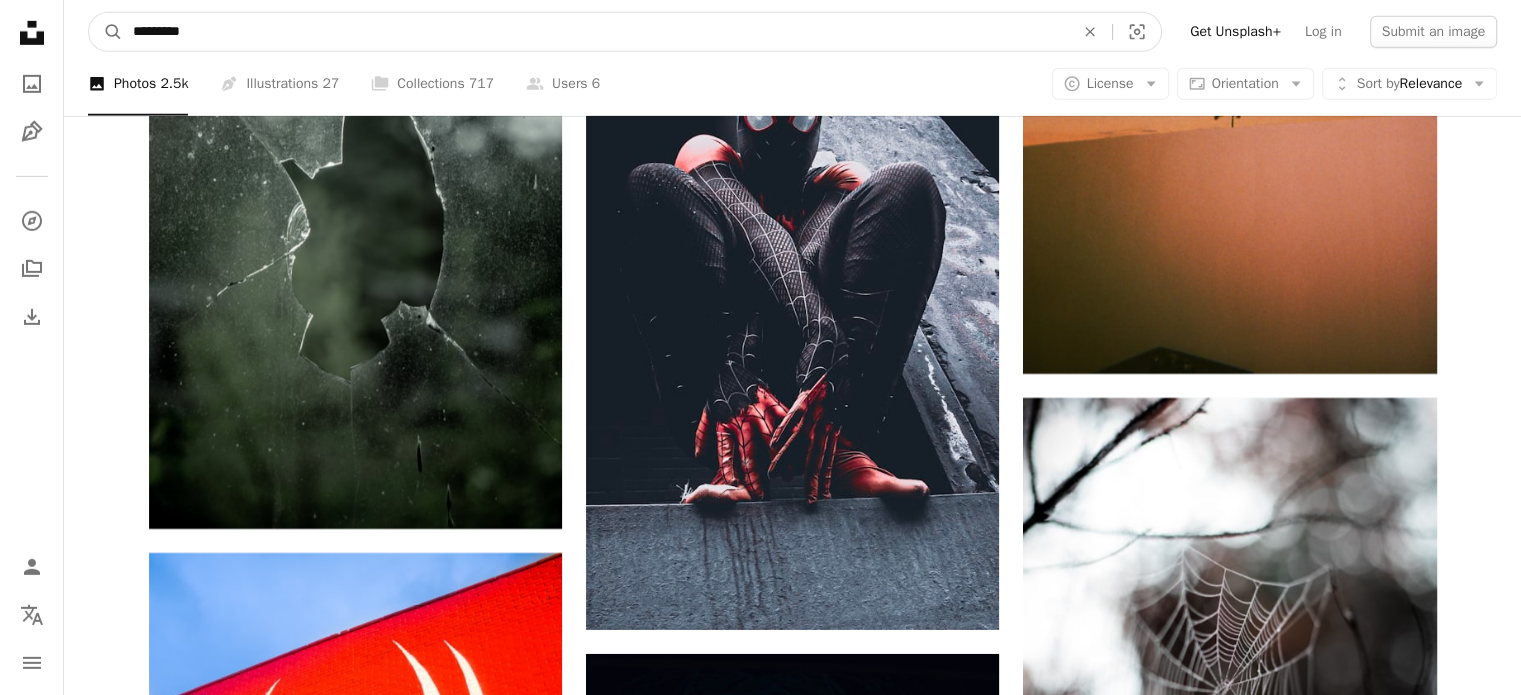 click on "*********" at bounding box center [595, 32] 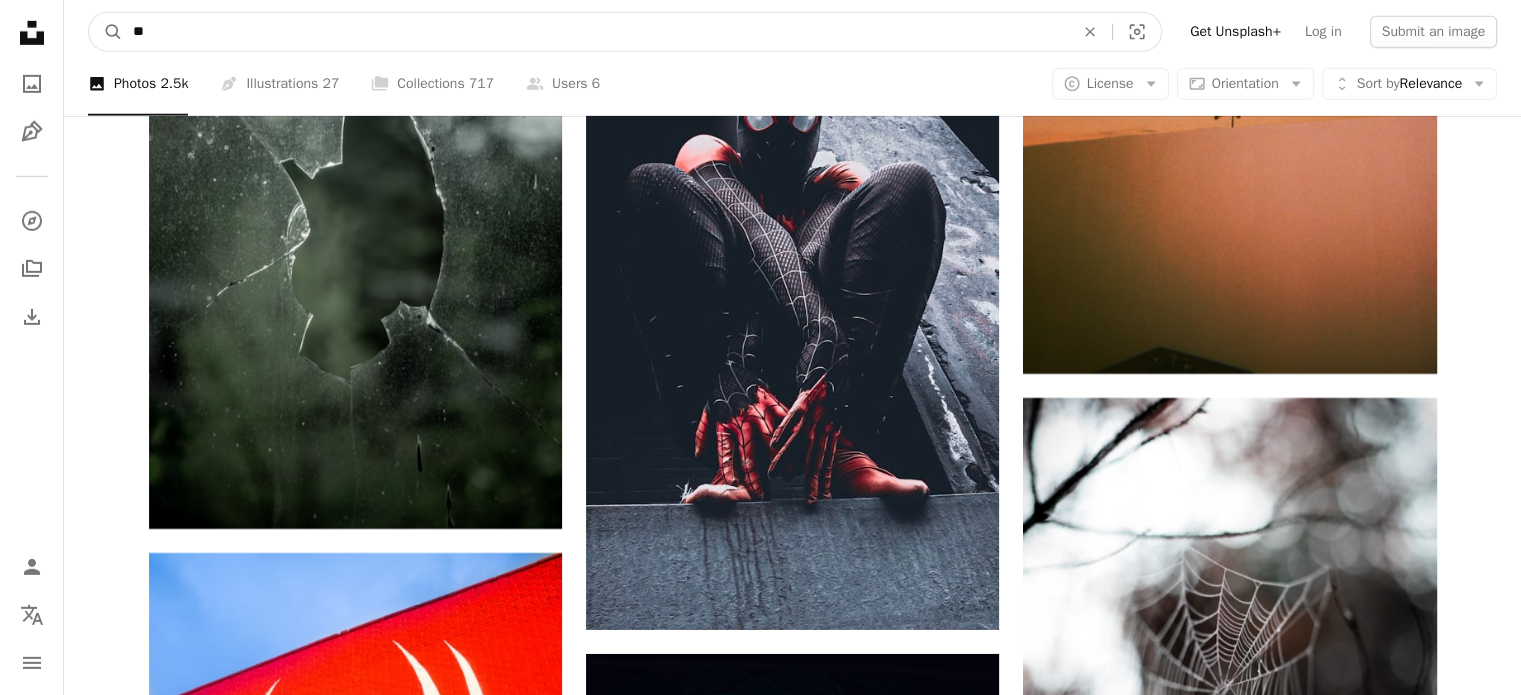 type on "*" 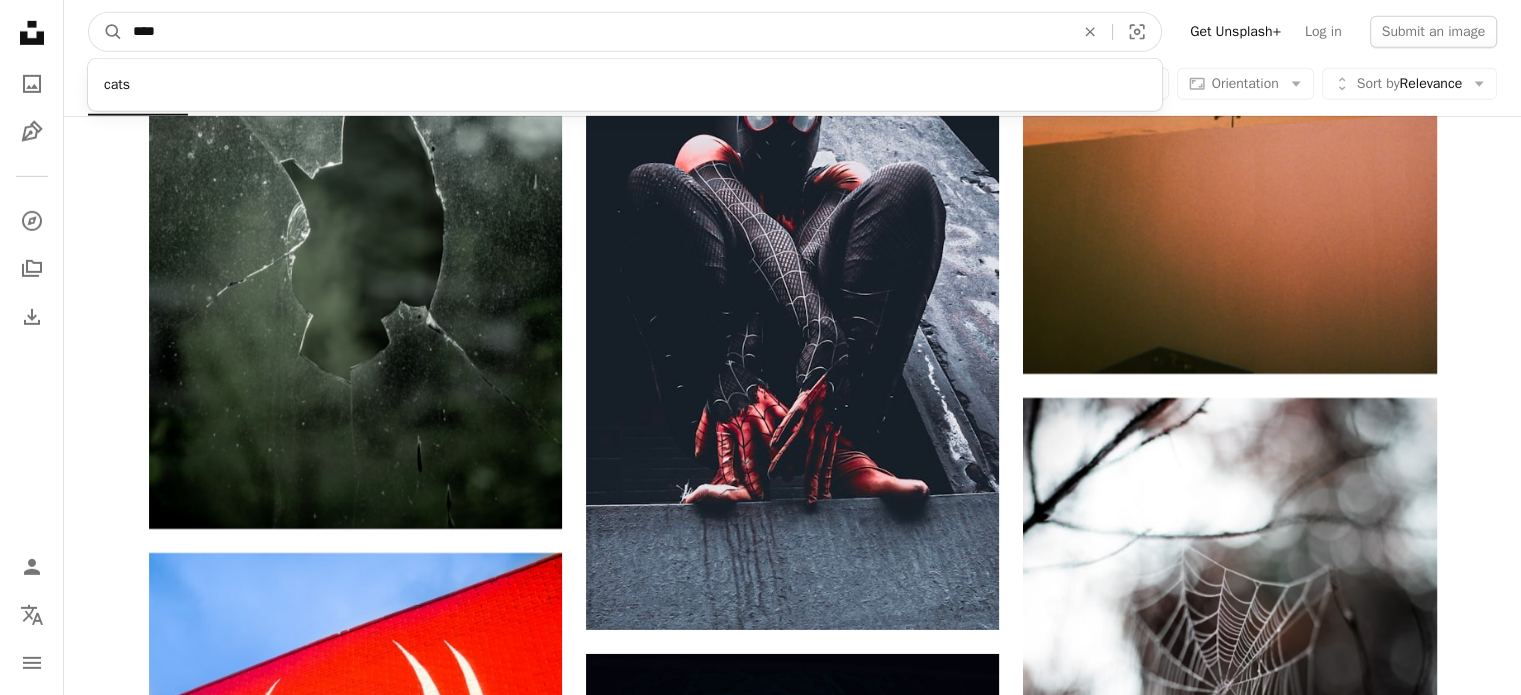 type on "****" 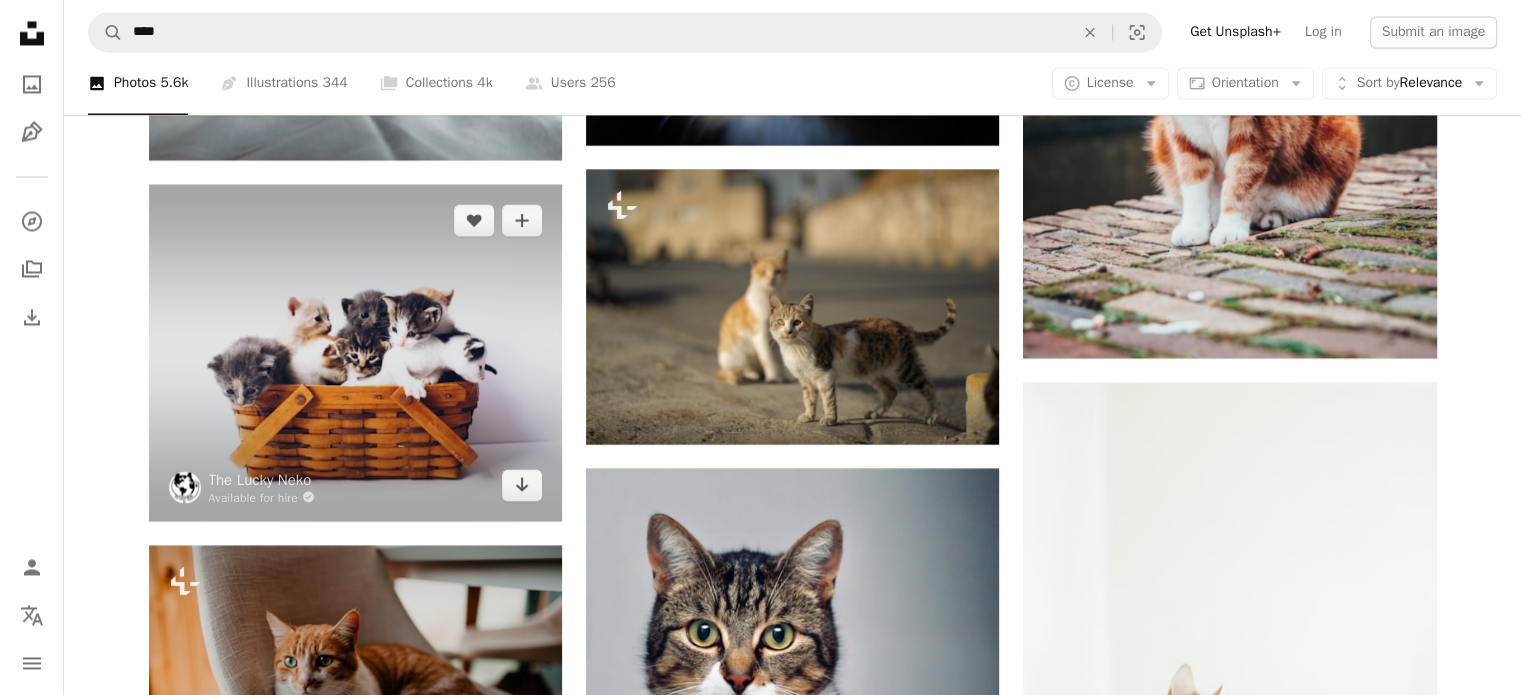 scroll, scrollTop: 3700, scrollLeft: 0, axis: vertical 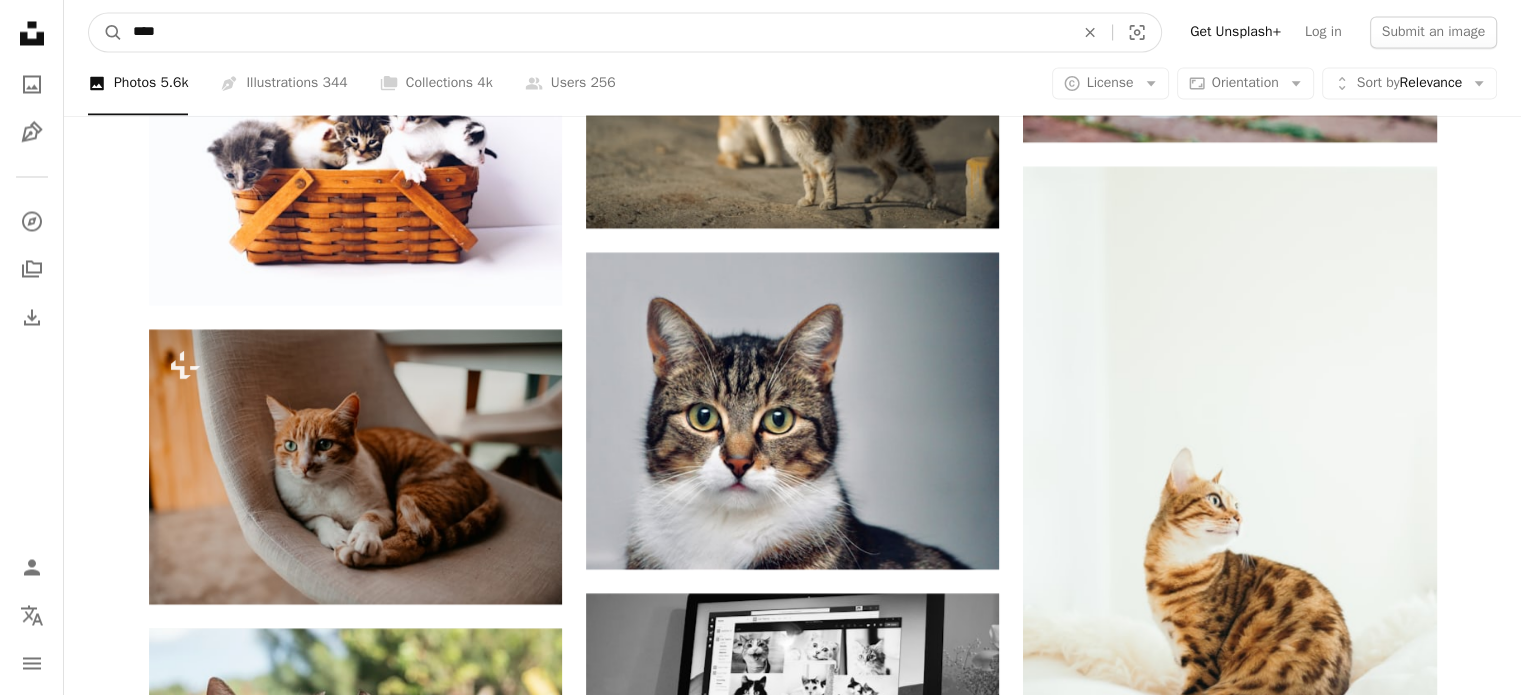 click on "****" at bounding box center (595, 32) 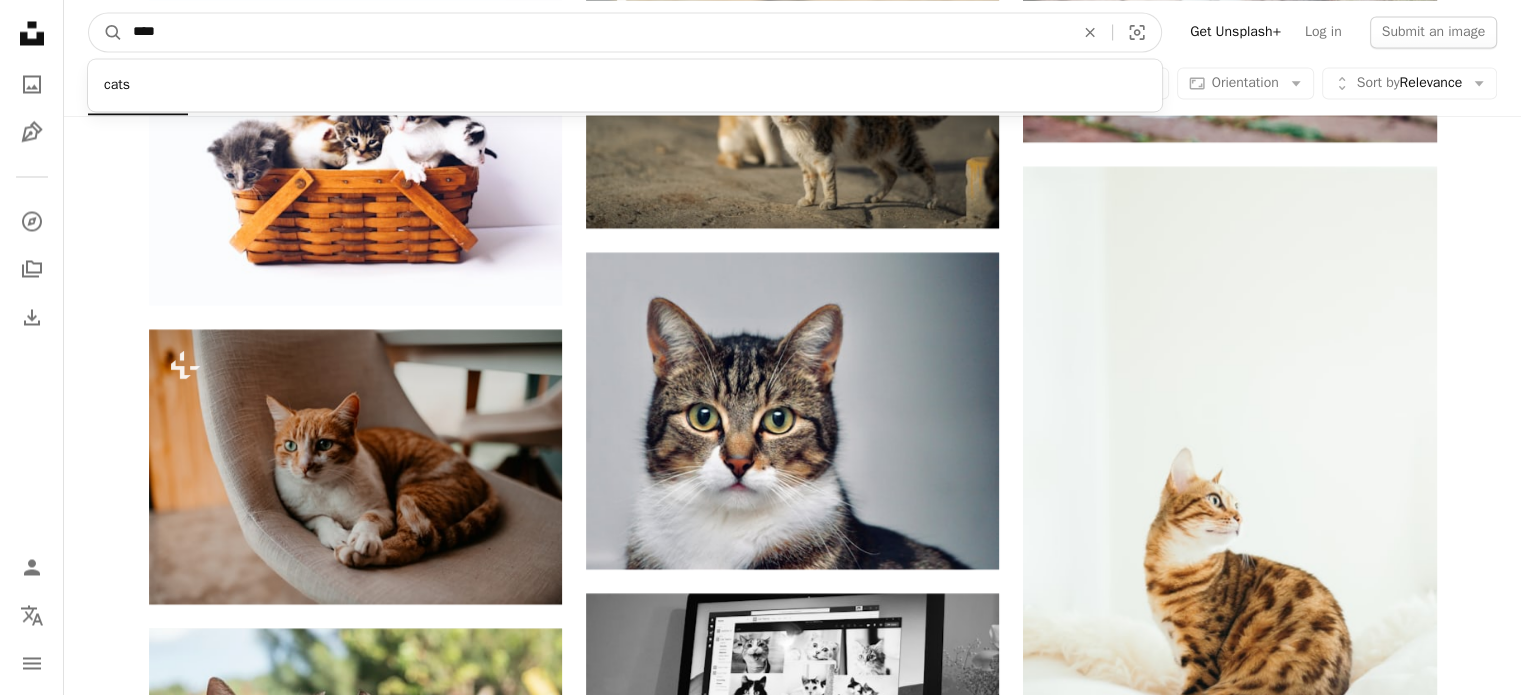 click on "A magnifying glass" at bounding box center [106, 32] 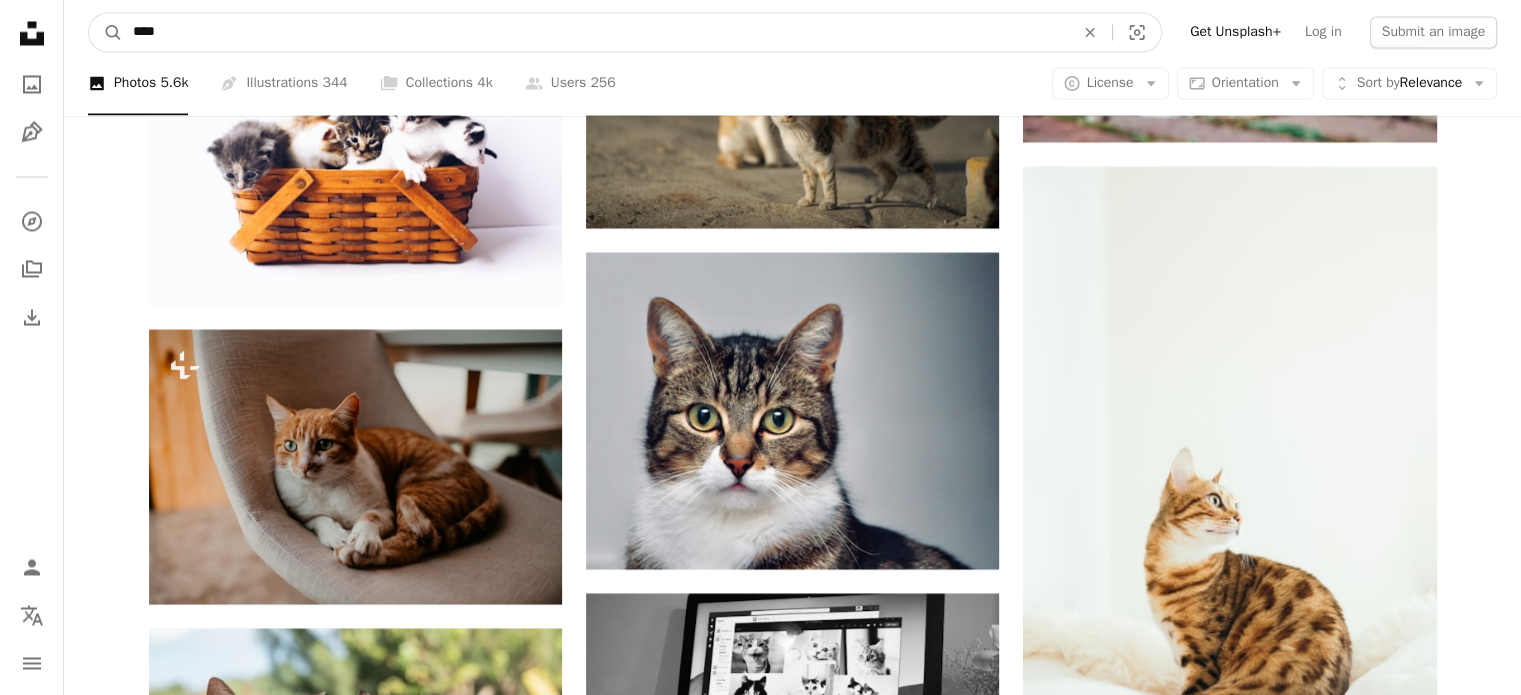 click on "A magnifying glass" at bounding box center [106, 32] 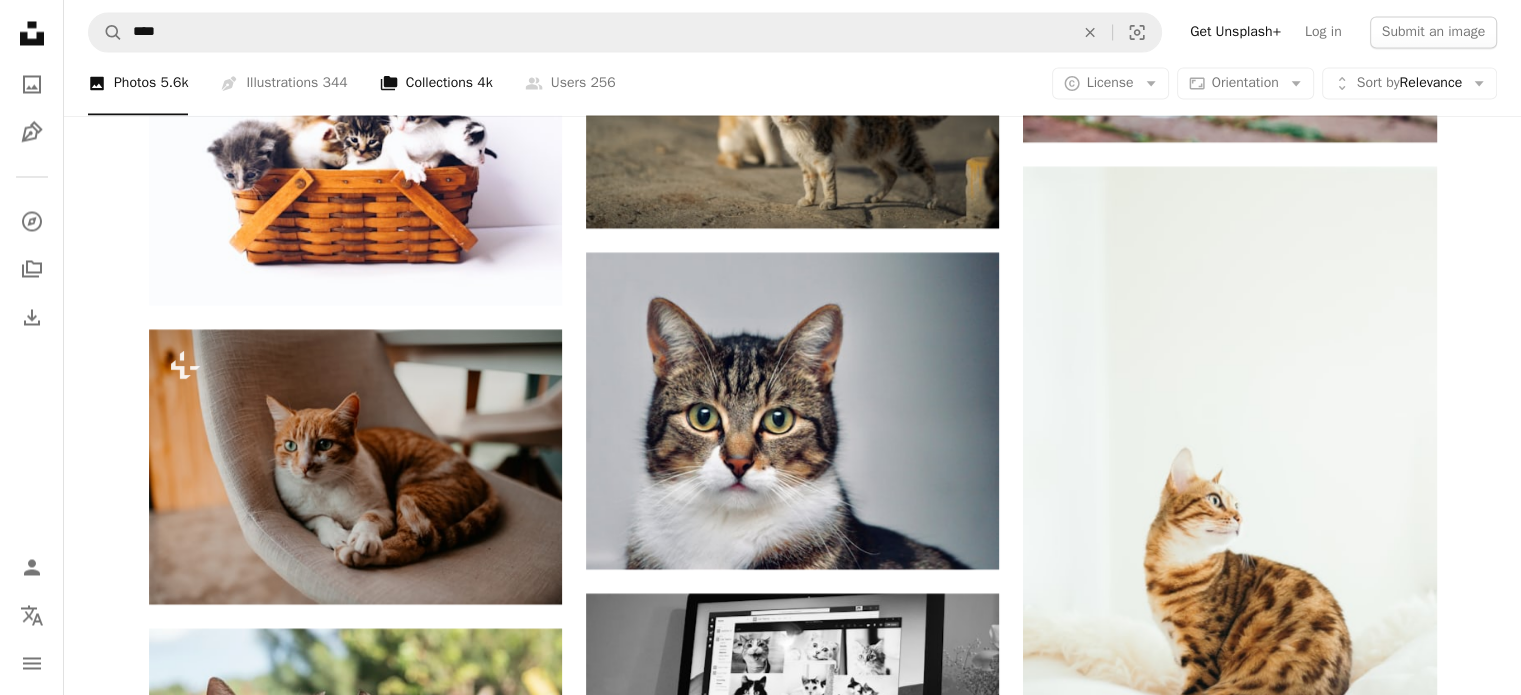 click on "A stack of folders Collections   4k" at bounding box center [436, 84] 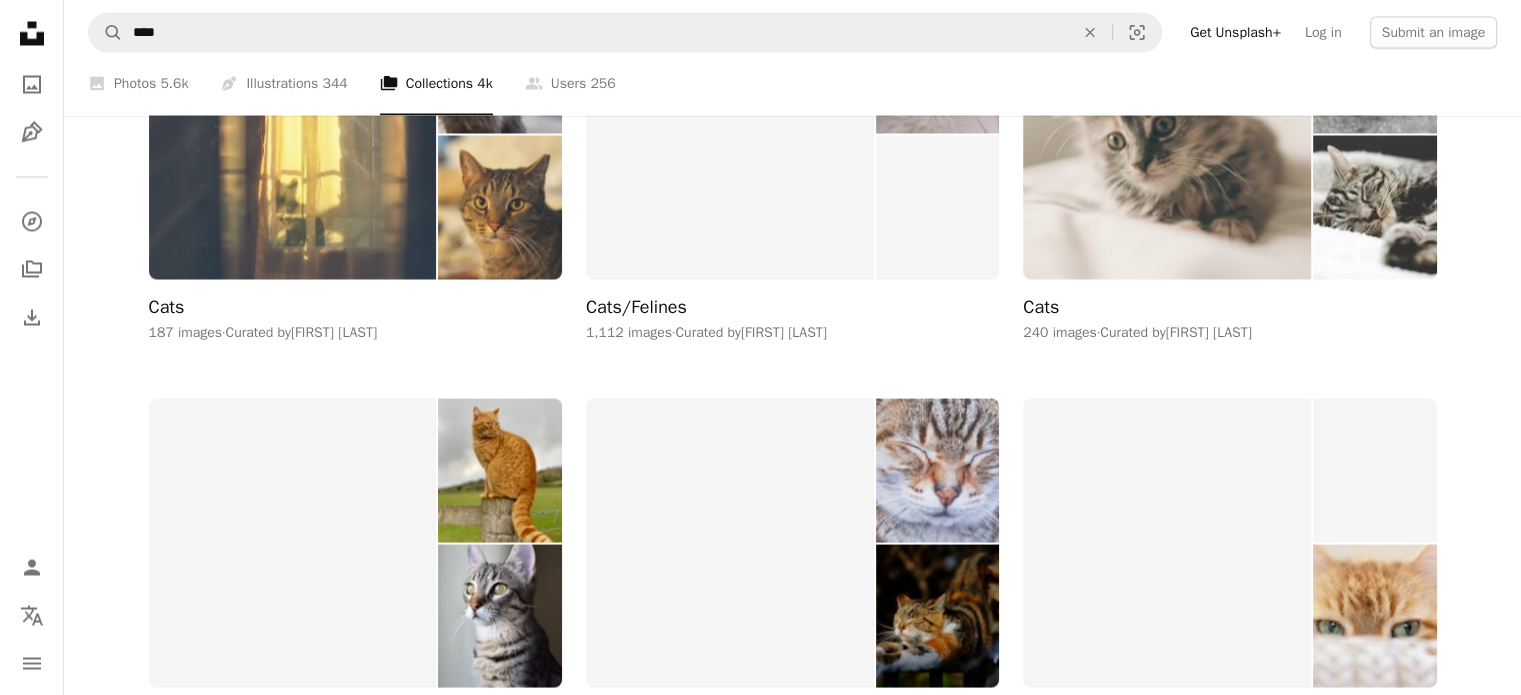 scroll, scrollTop: 3700, scrollLeft: 0, axis: vertical 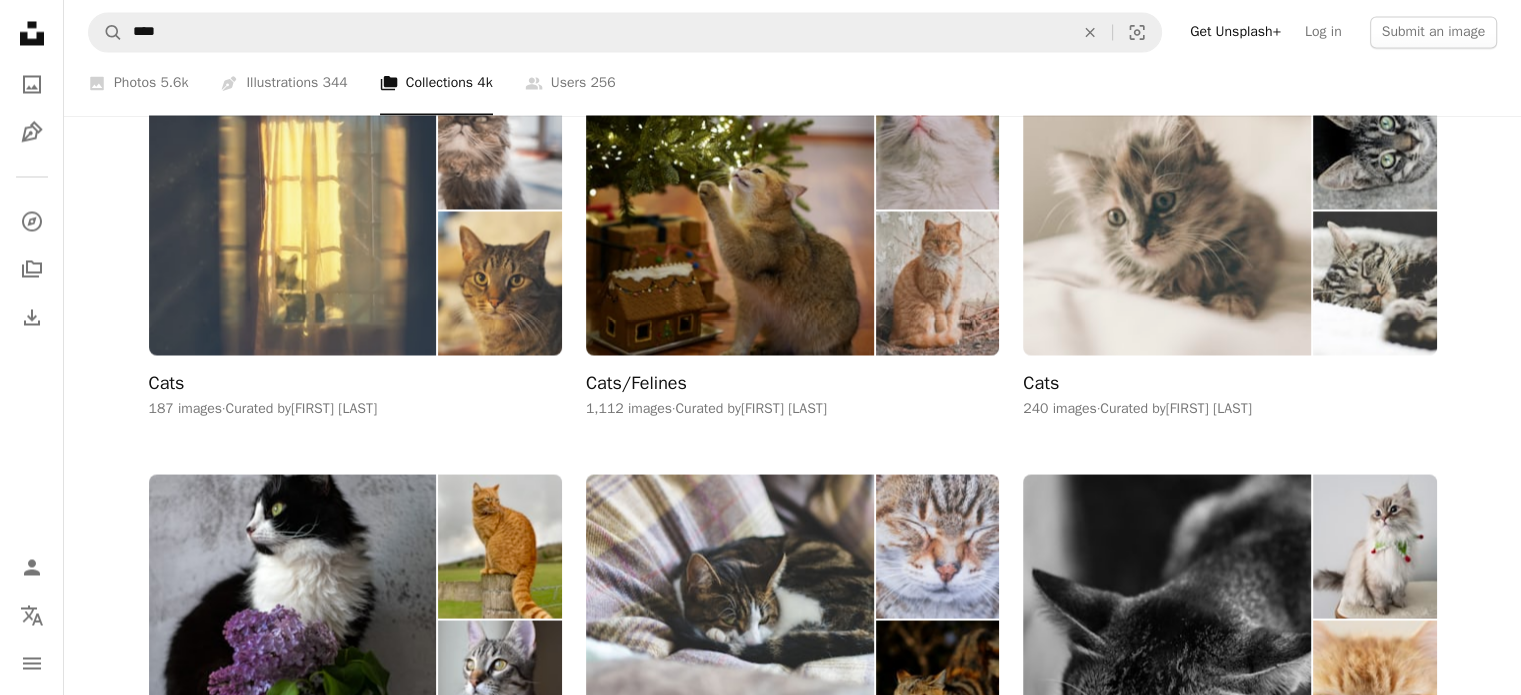 click at bounding box center [293, 210] 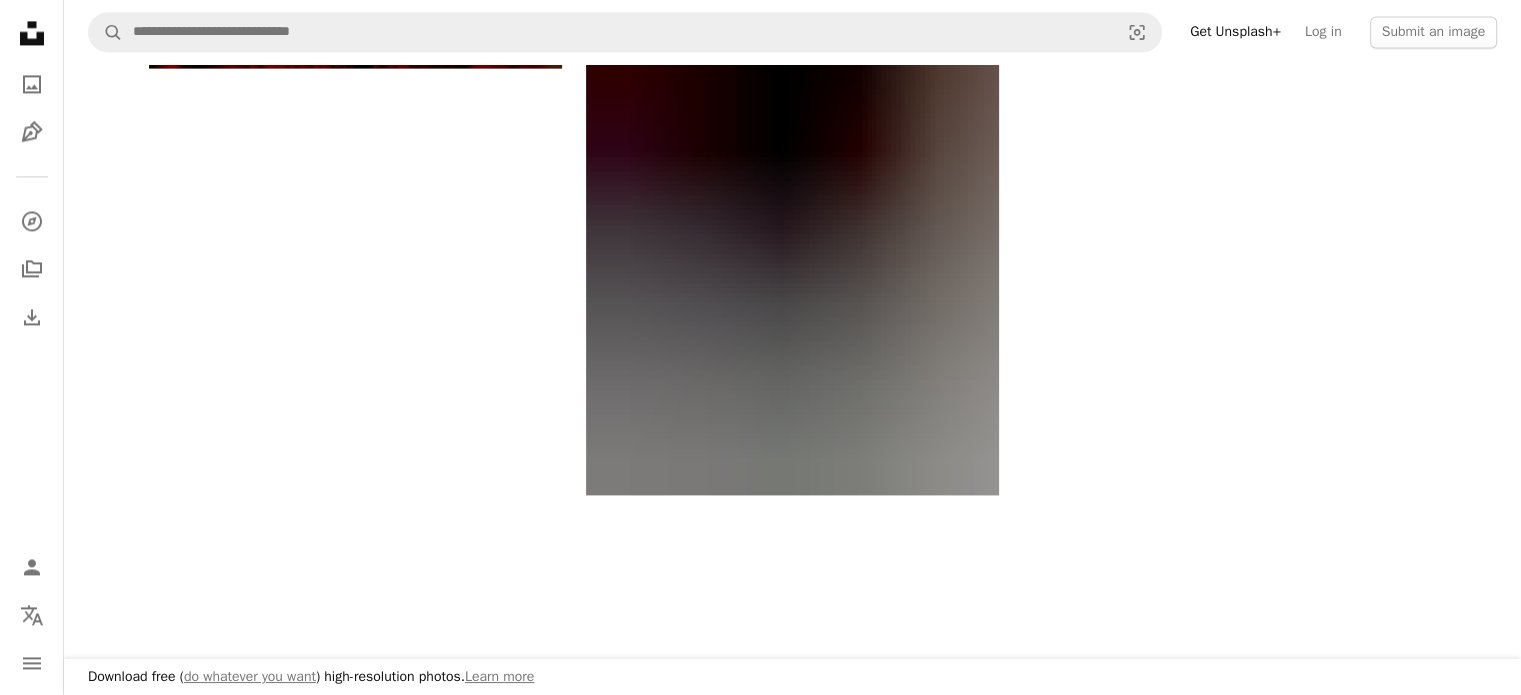 scroll, scrollTop: 3200, scrollLeft: 0, axis: vertical 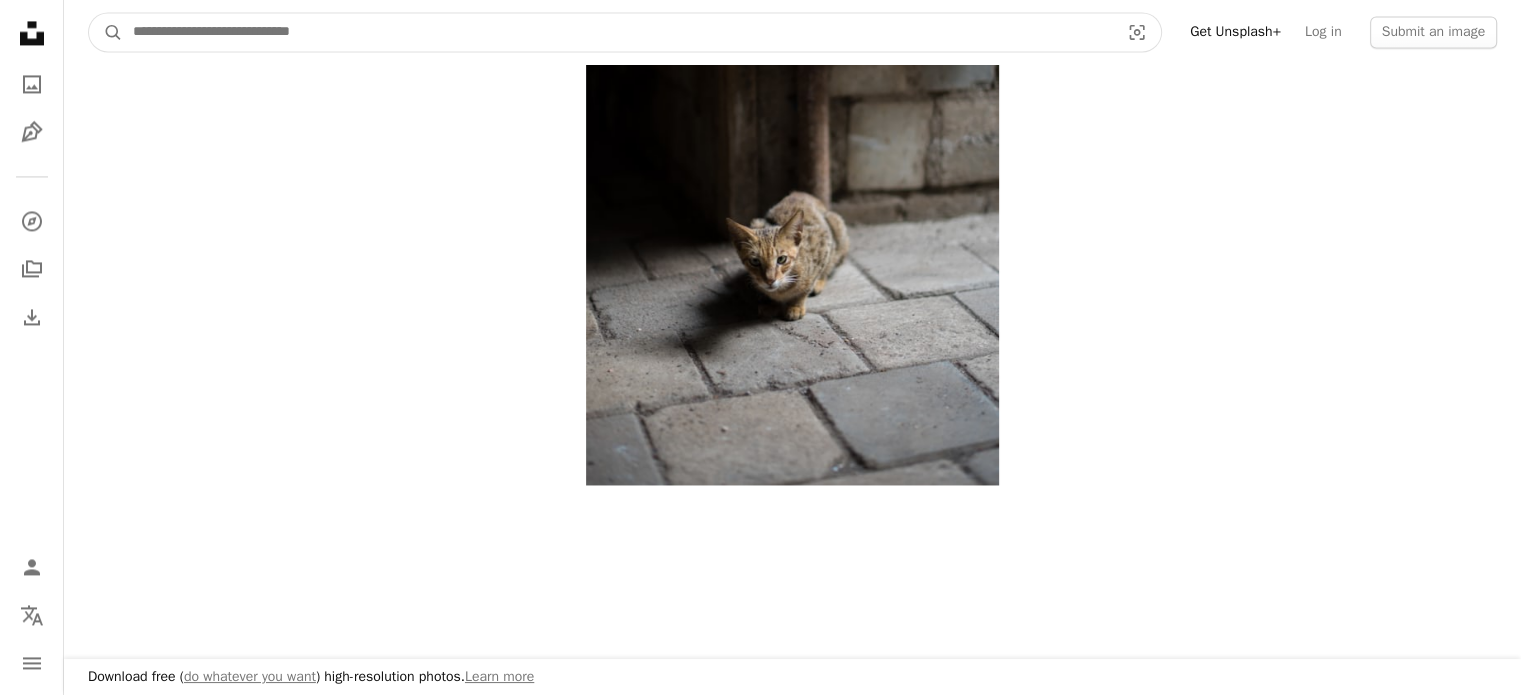 click at bounding box center [618, 32] 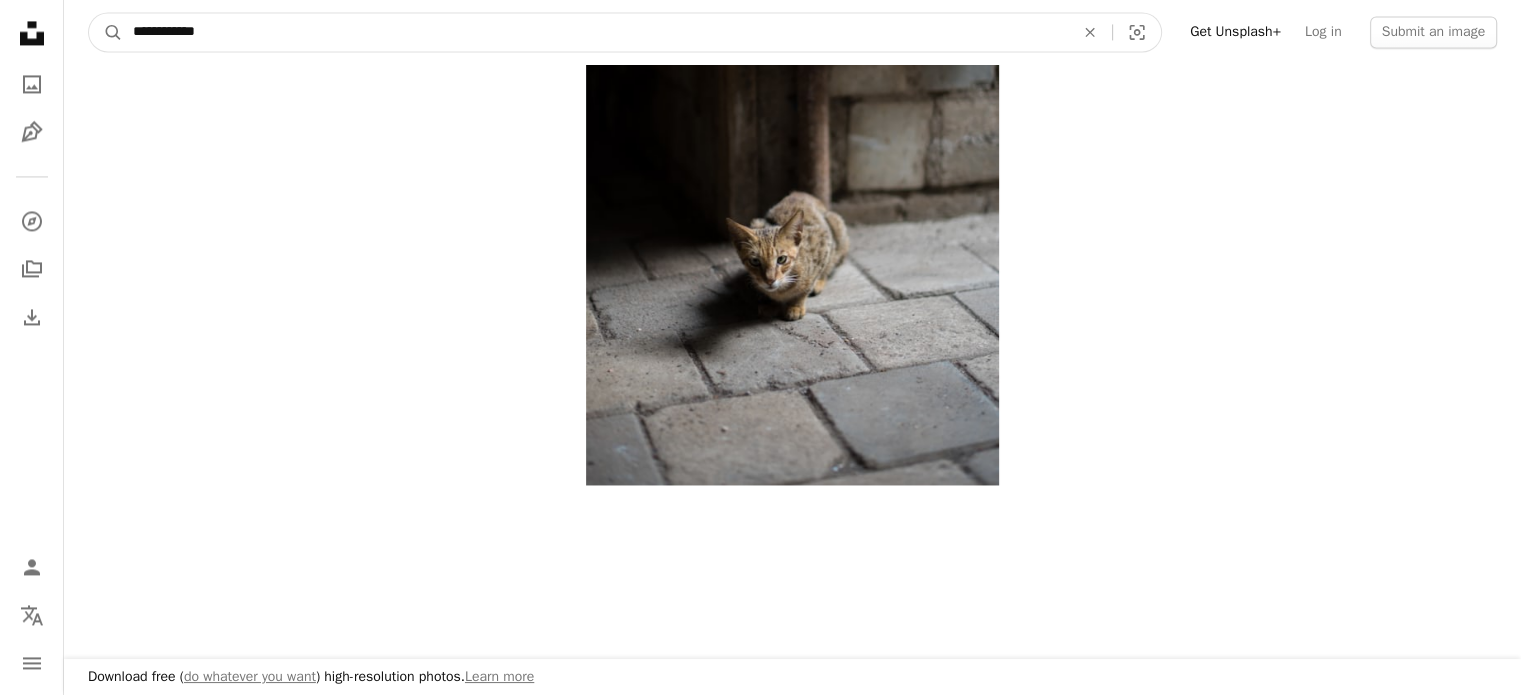 type on "**********" 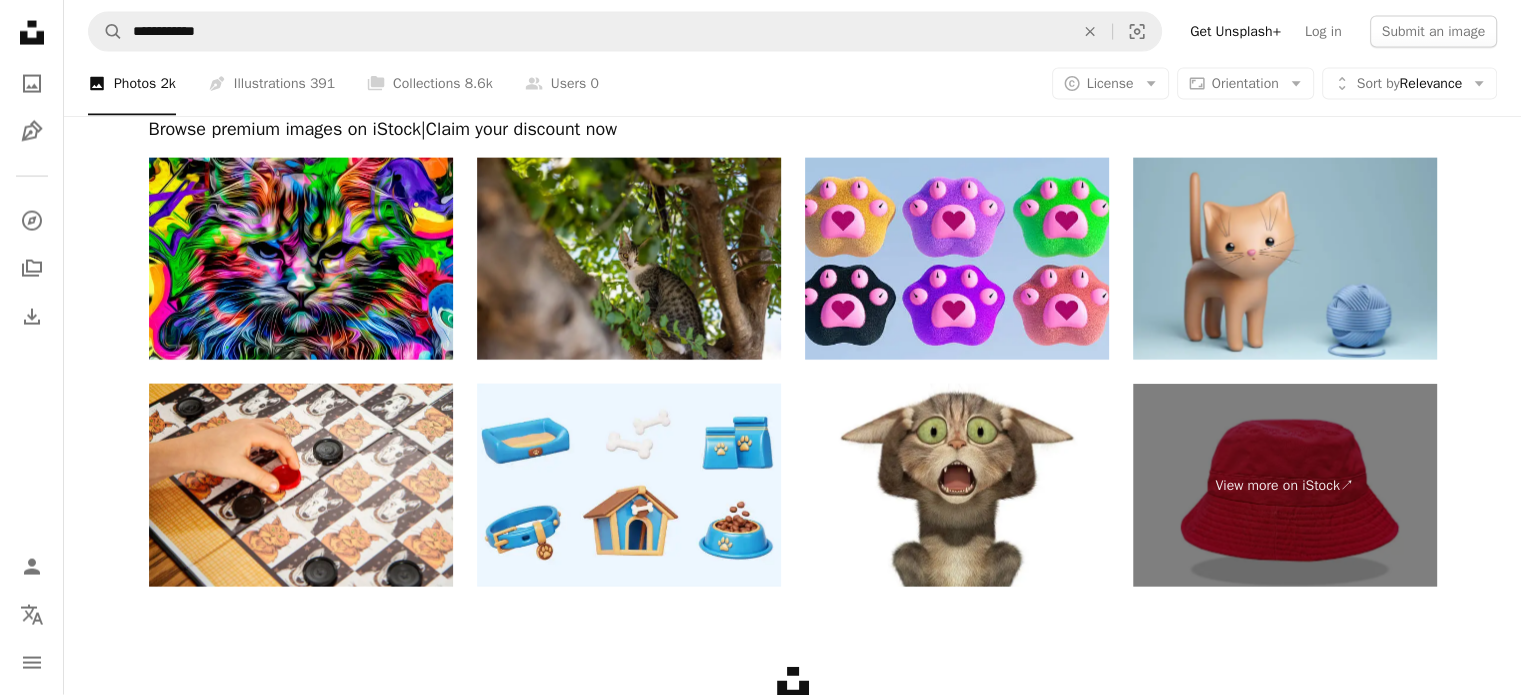 scroll, scrollTop: 4400, scrollLeft: 0, axis: vertical 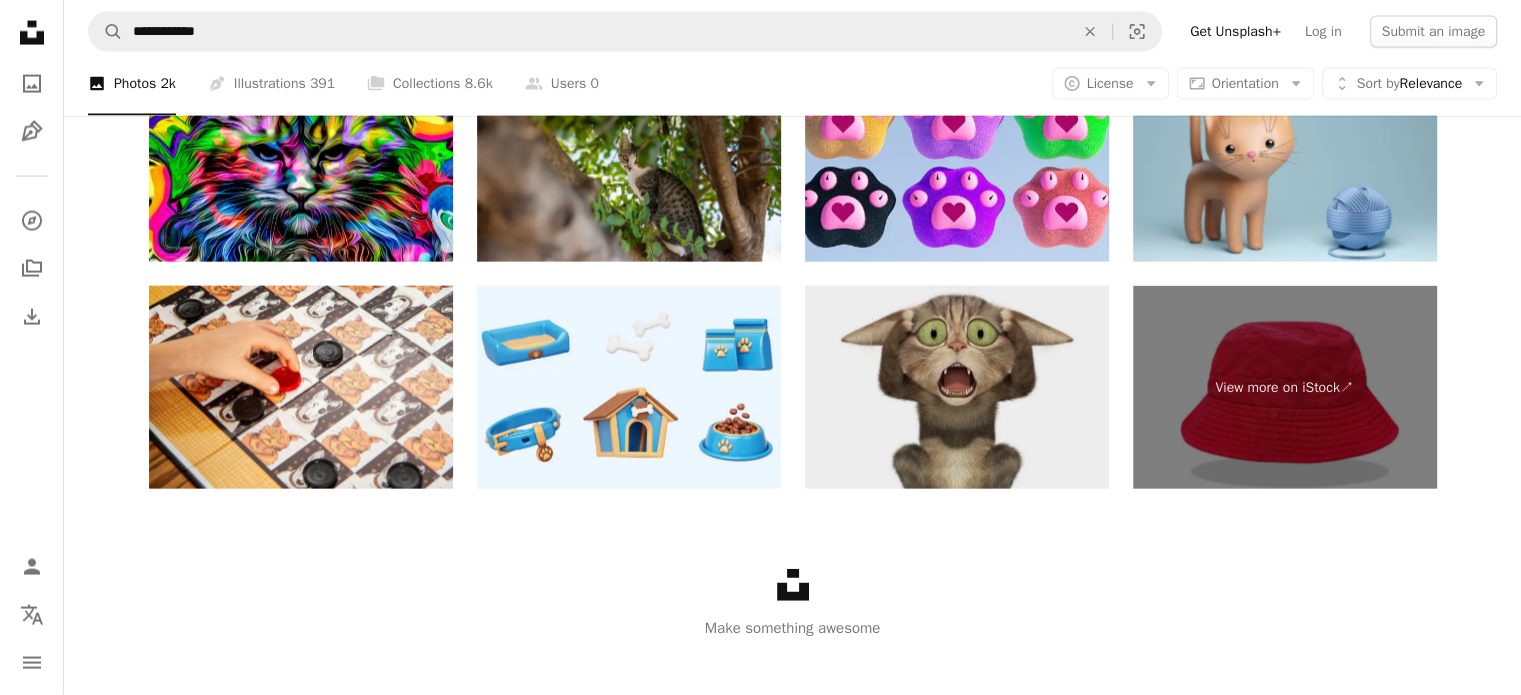 click at bounding box center (957, 387) 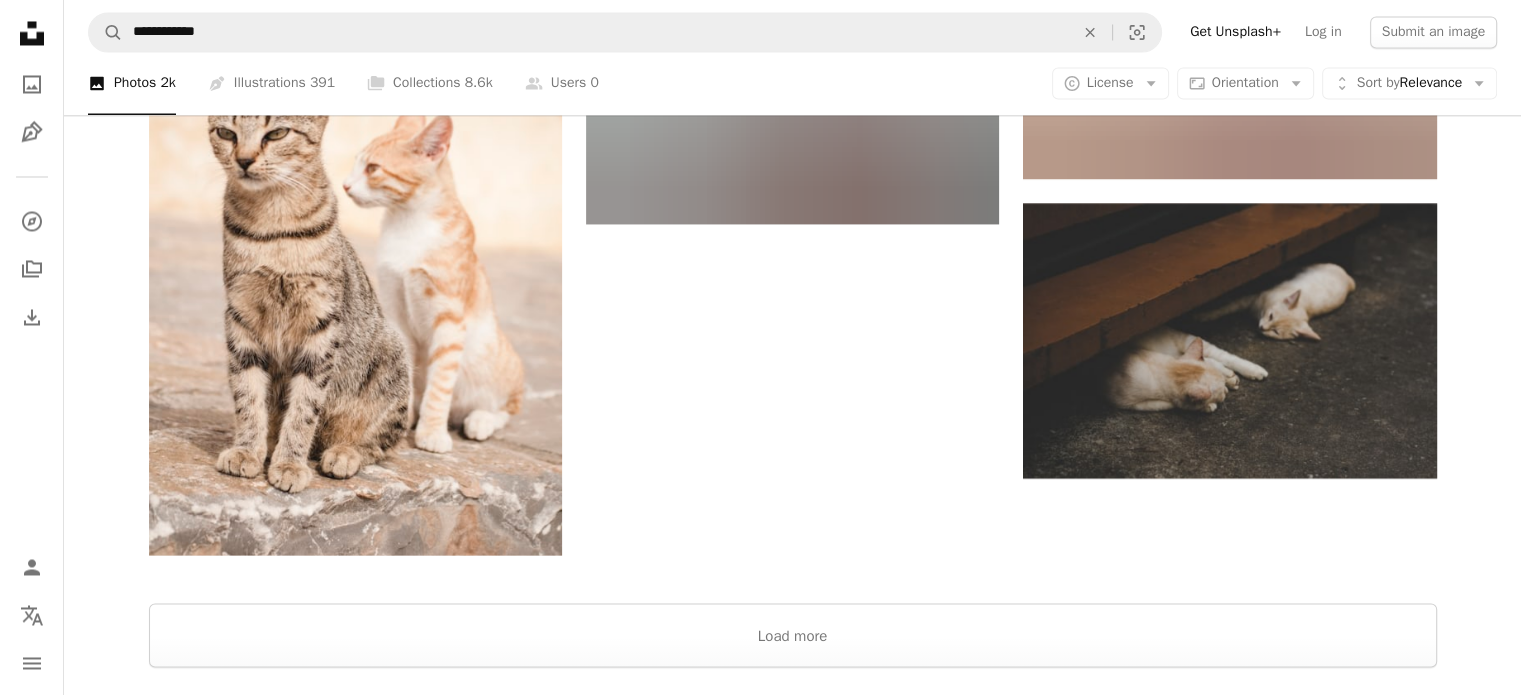scroll, scrollTop: 3400, scrollLeft: 0, axis: vertical 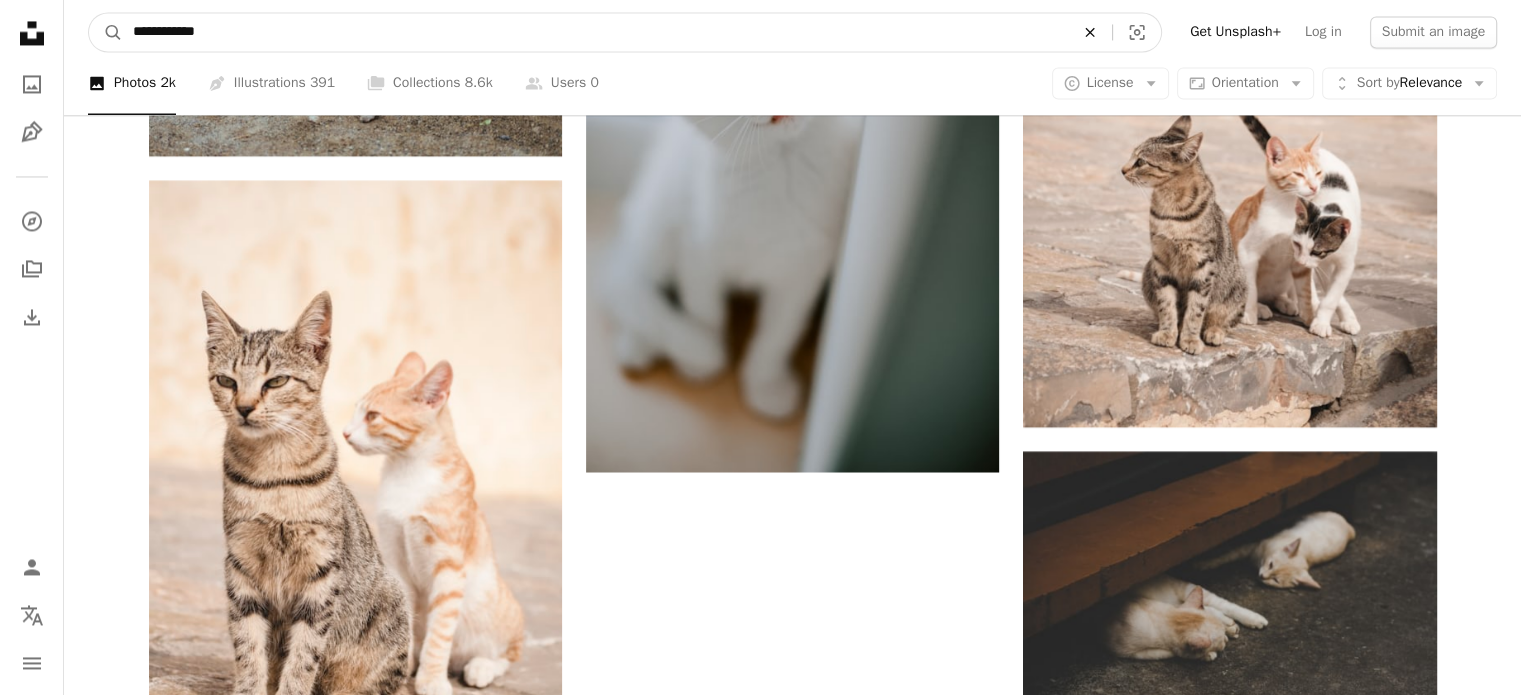 click on "An X shape" 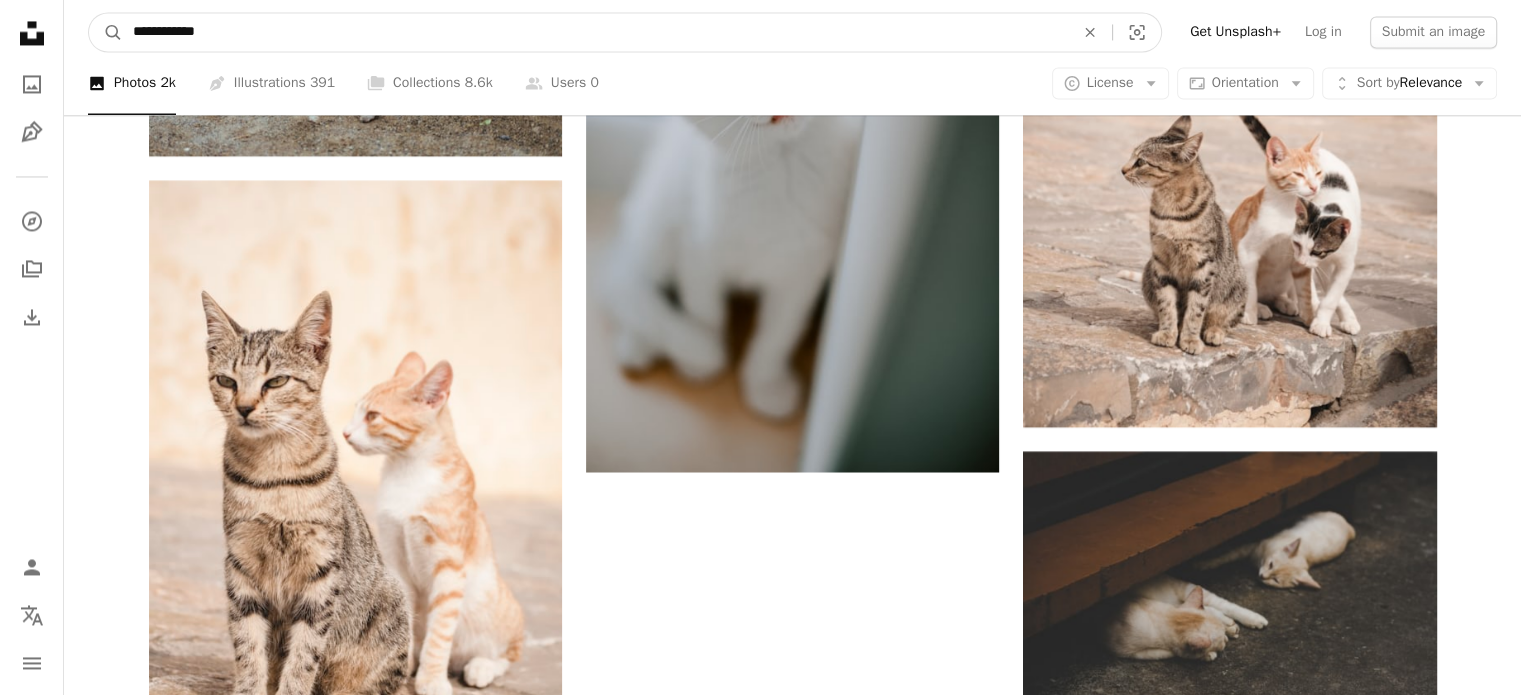 type 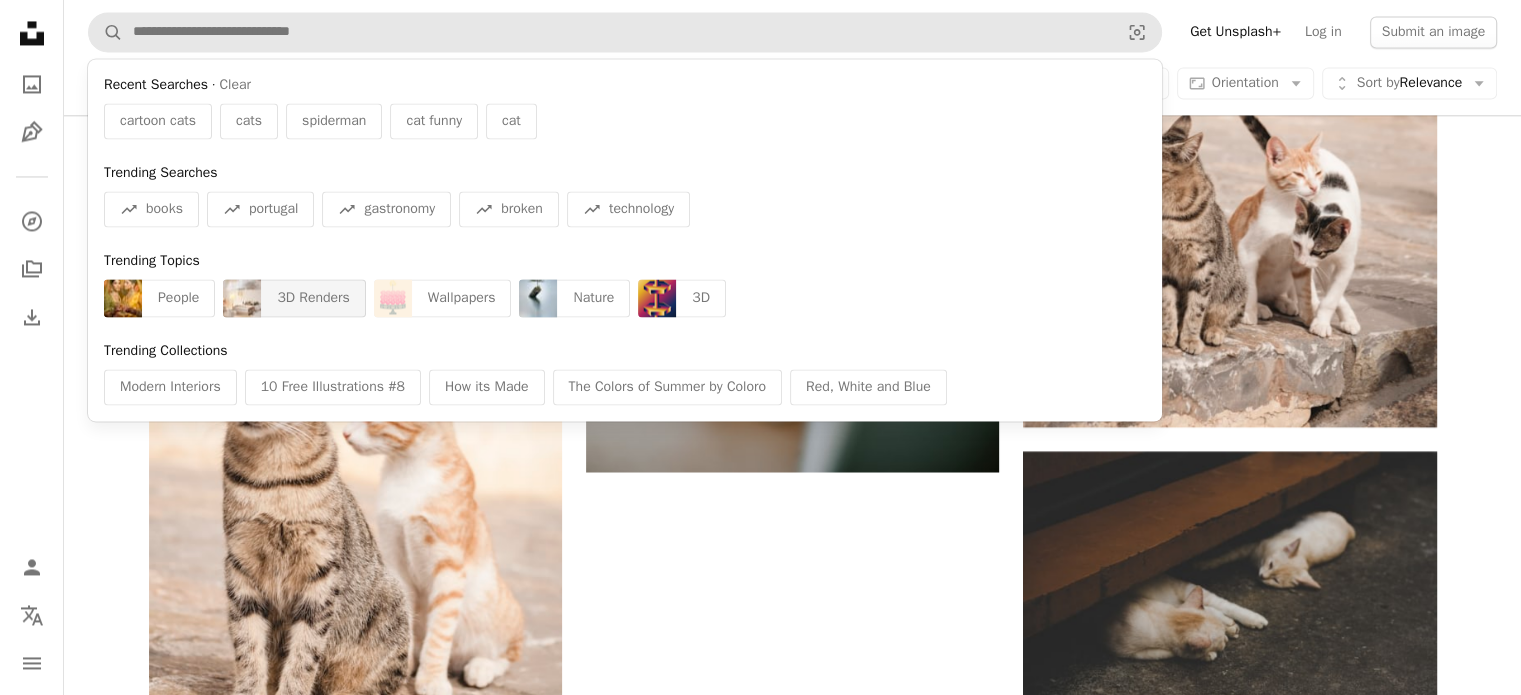 click on "3D Renders" at bounding box center (313, 298) 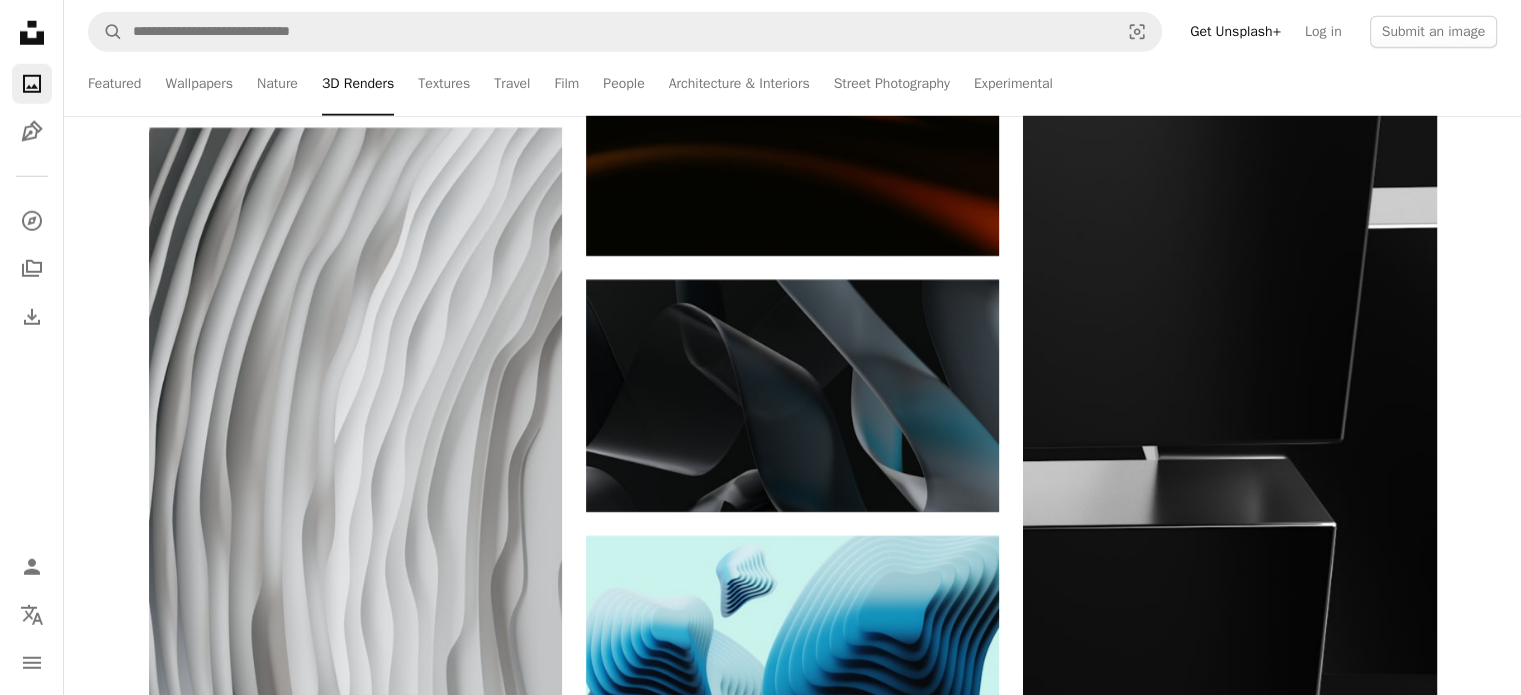 scroll, scrollTop: 13500, scrollLeft: 0, axis: vertical 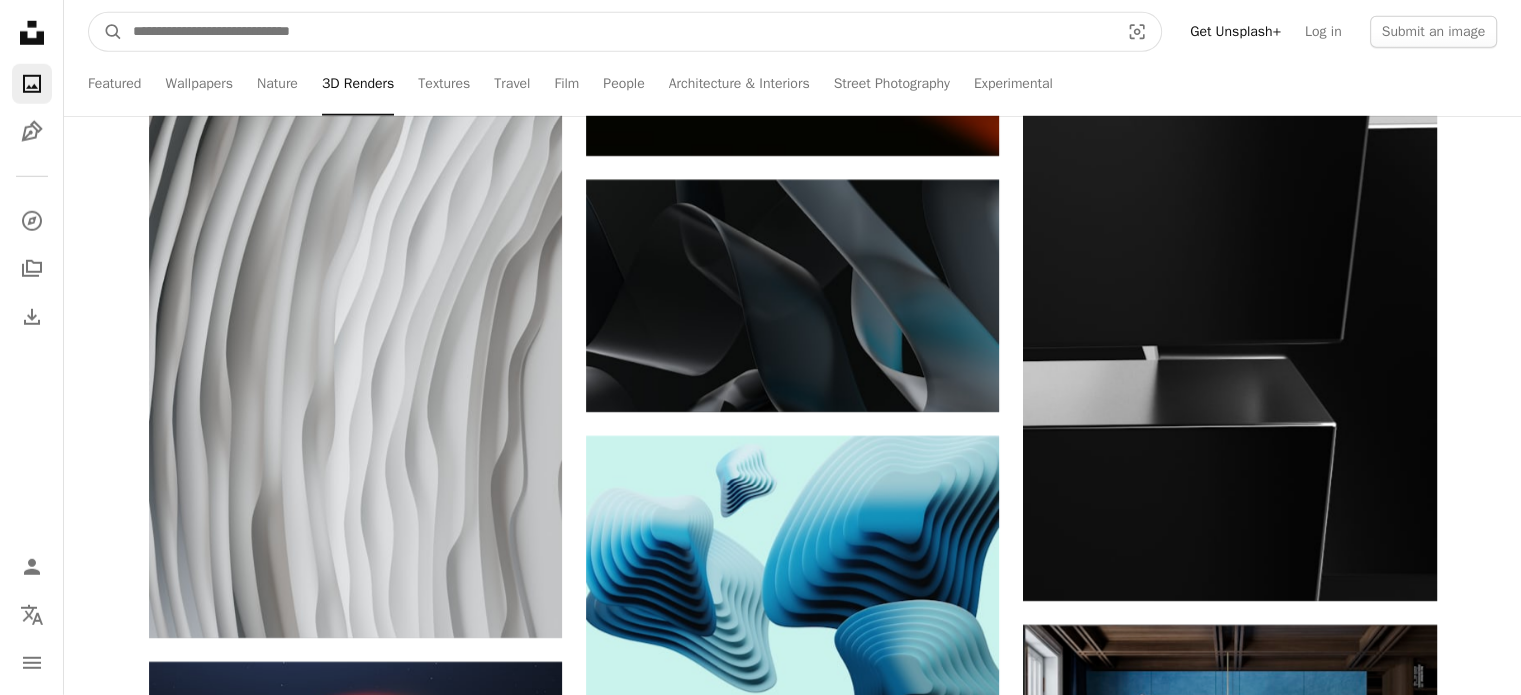 click at bounding box center [618, 32] 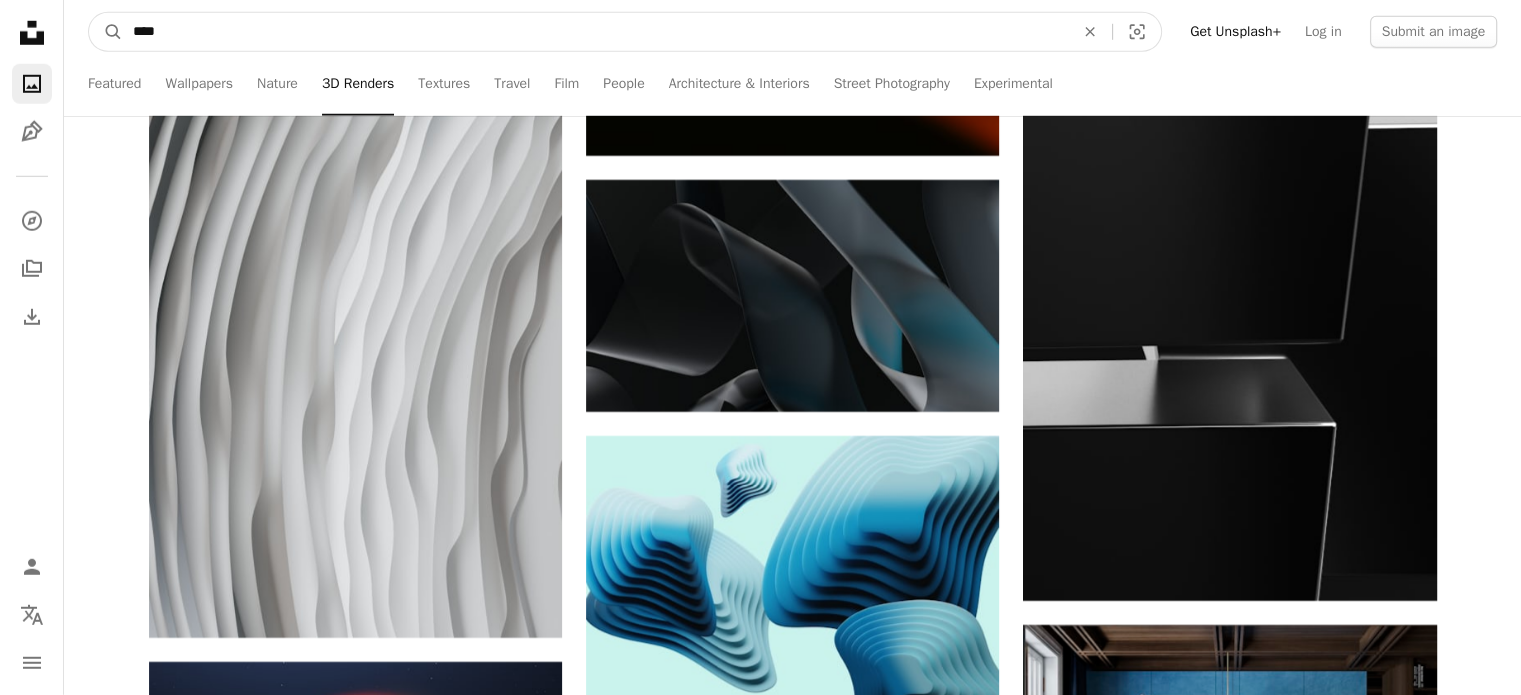 type on "****" 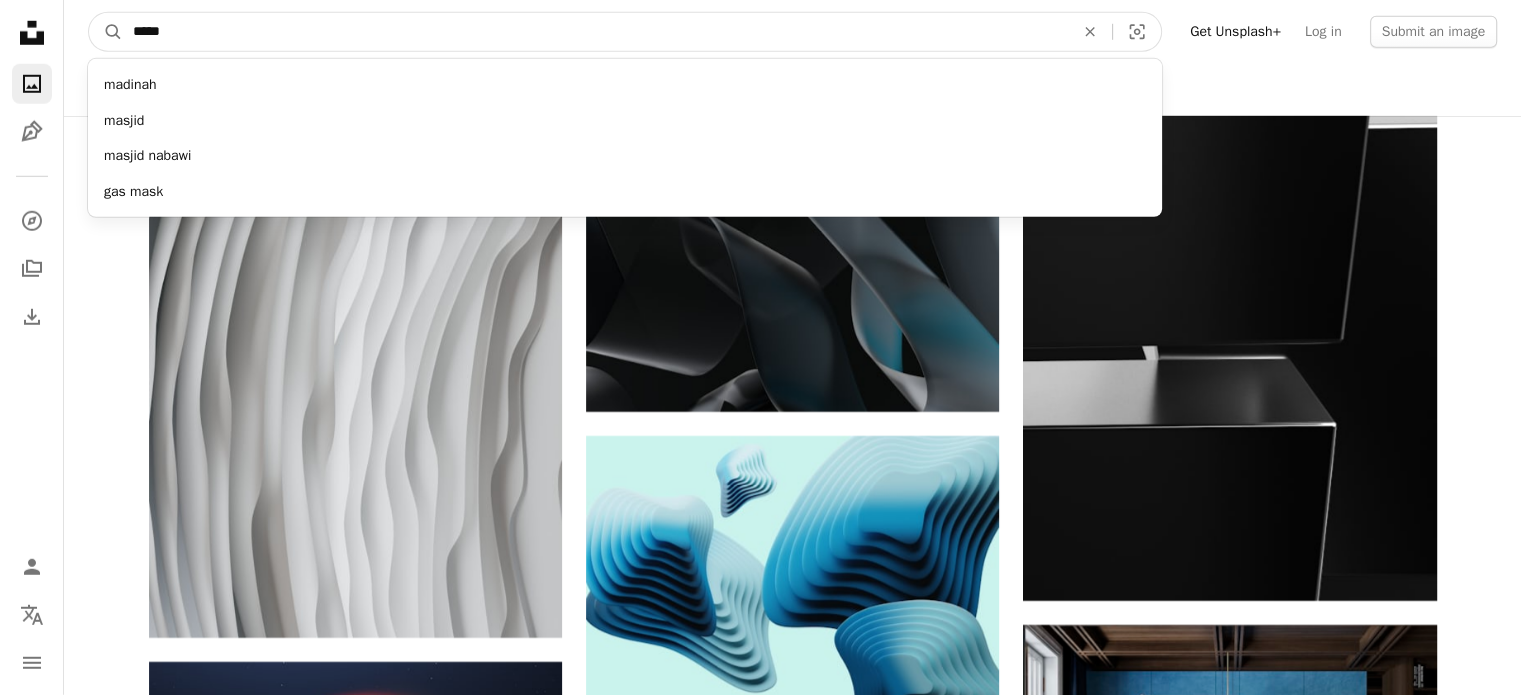 click on "A magnifying glass" at bounding box center (106, 32) 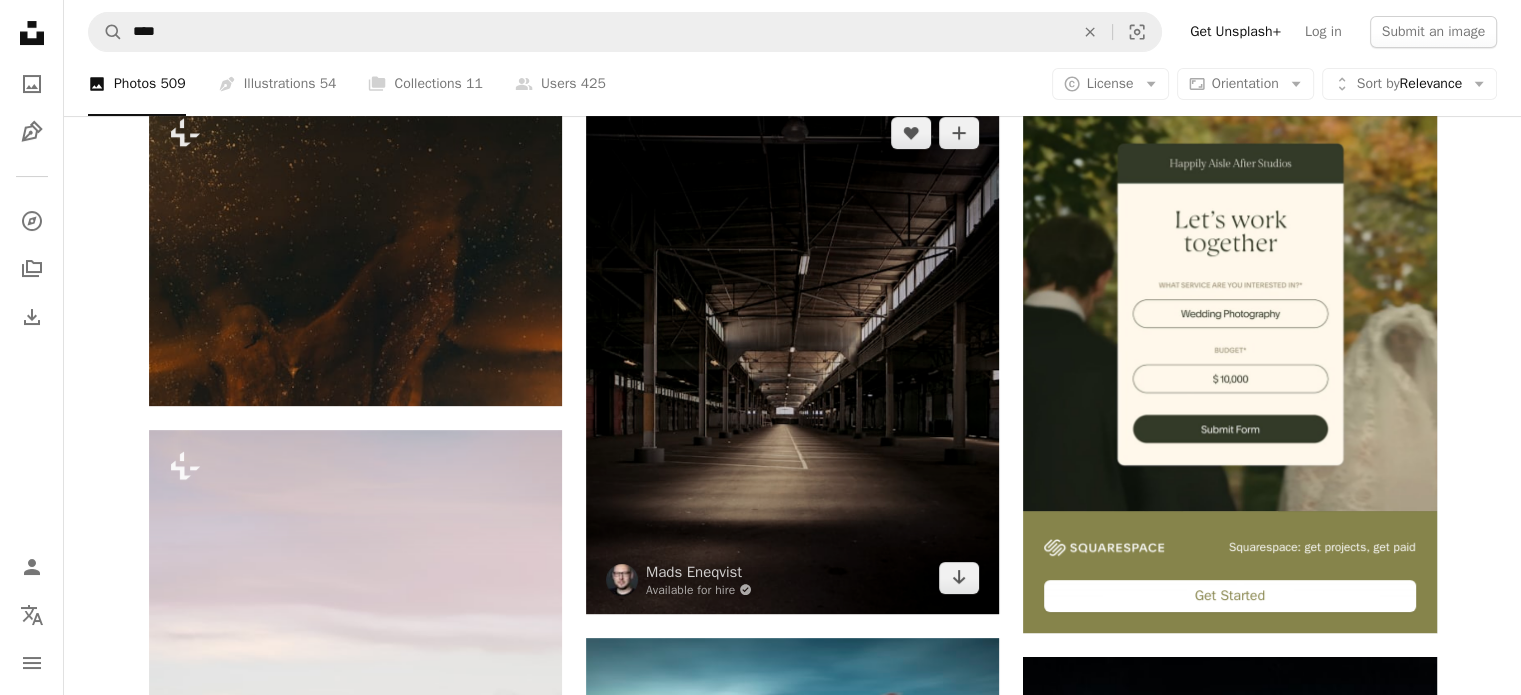 scroll, scrollTop: 400, scrollLeft: 0, axis: vertical 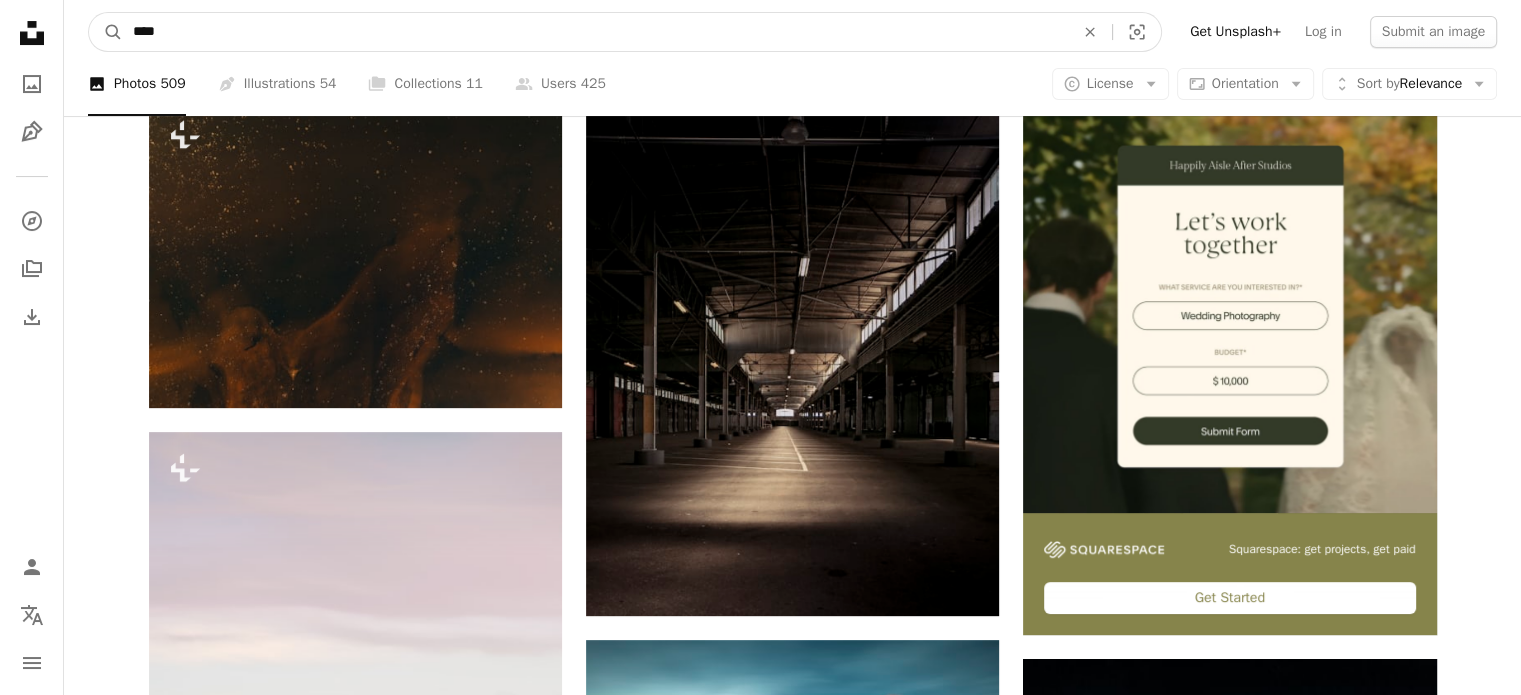 click on "****" at bounding box center [595, 32] 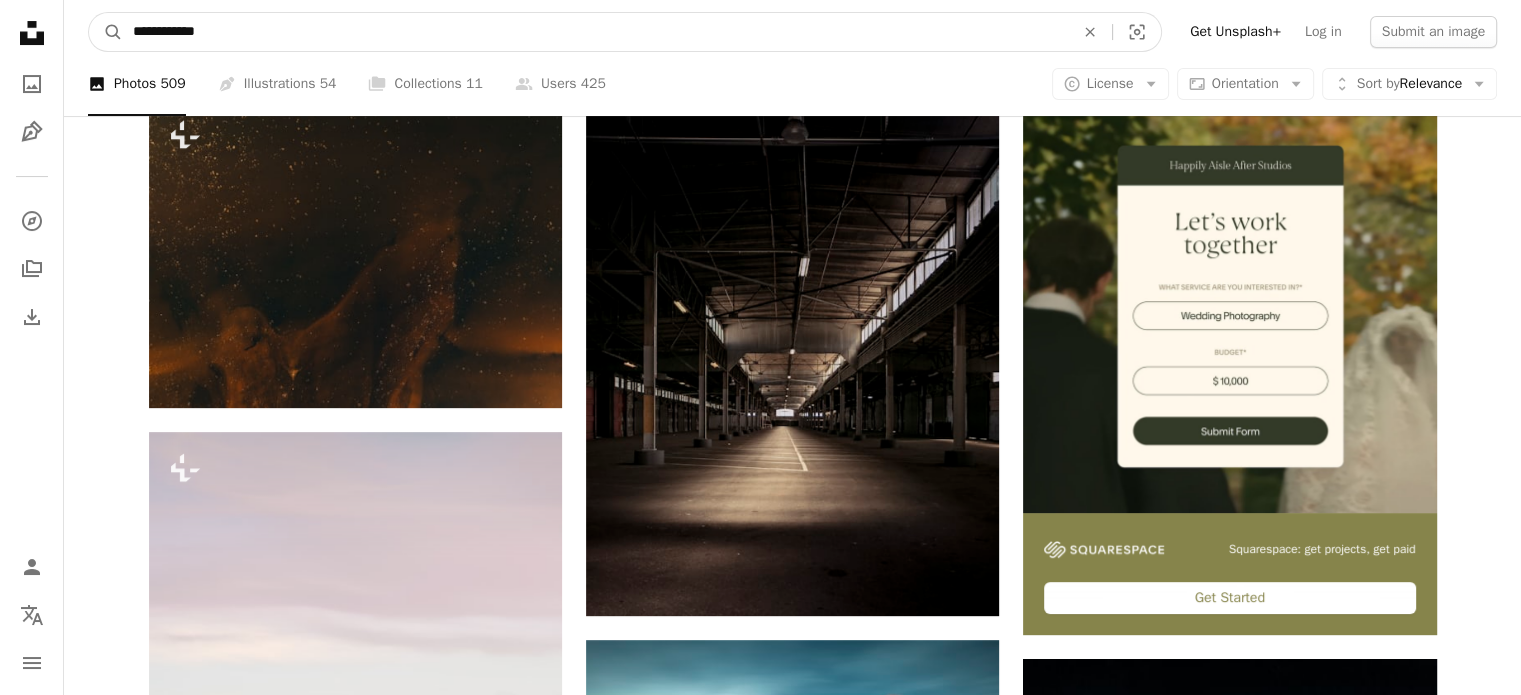 type on "**********" 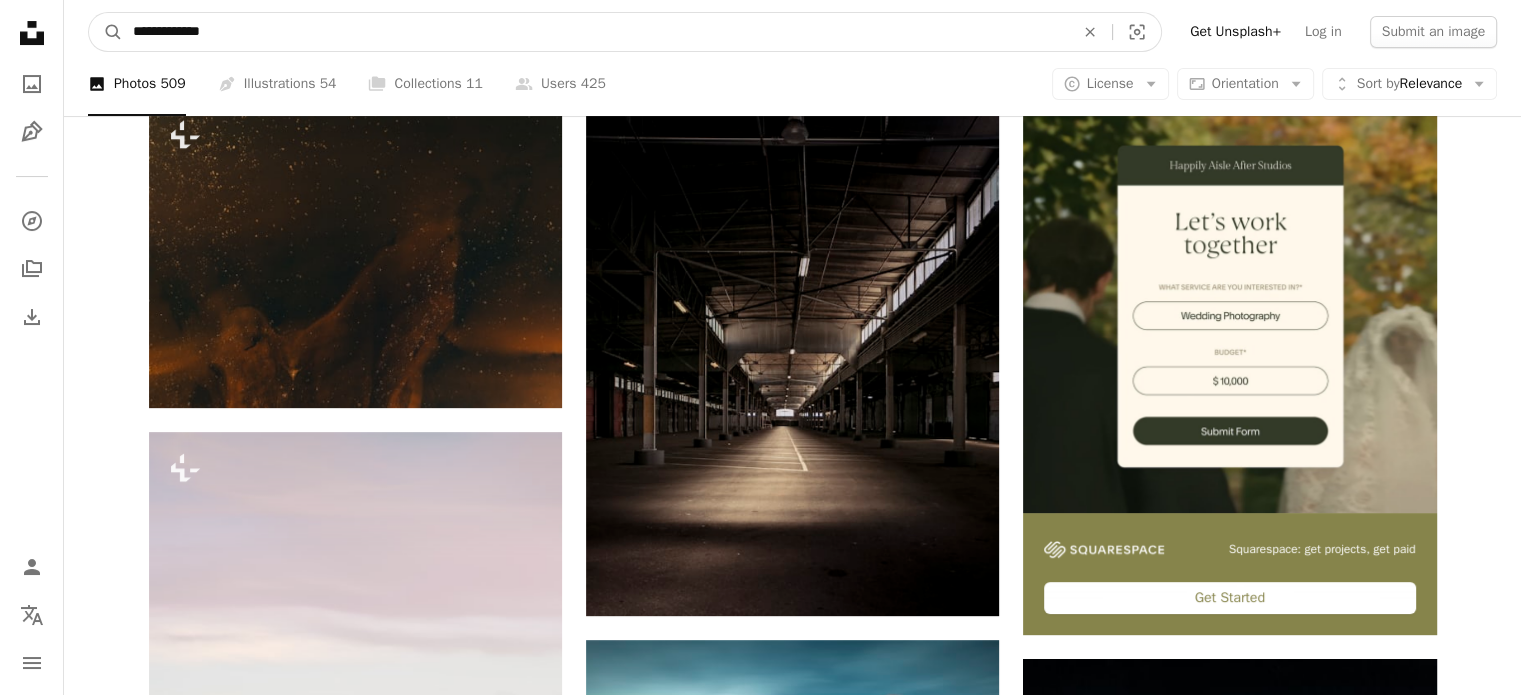 click on "A magnifying glass" at bounding box center (106, 32) 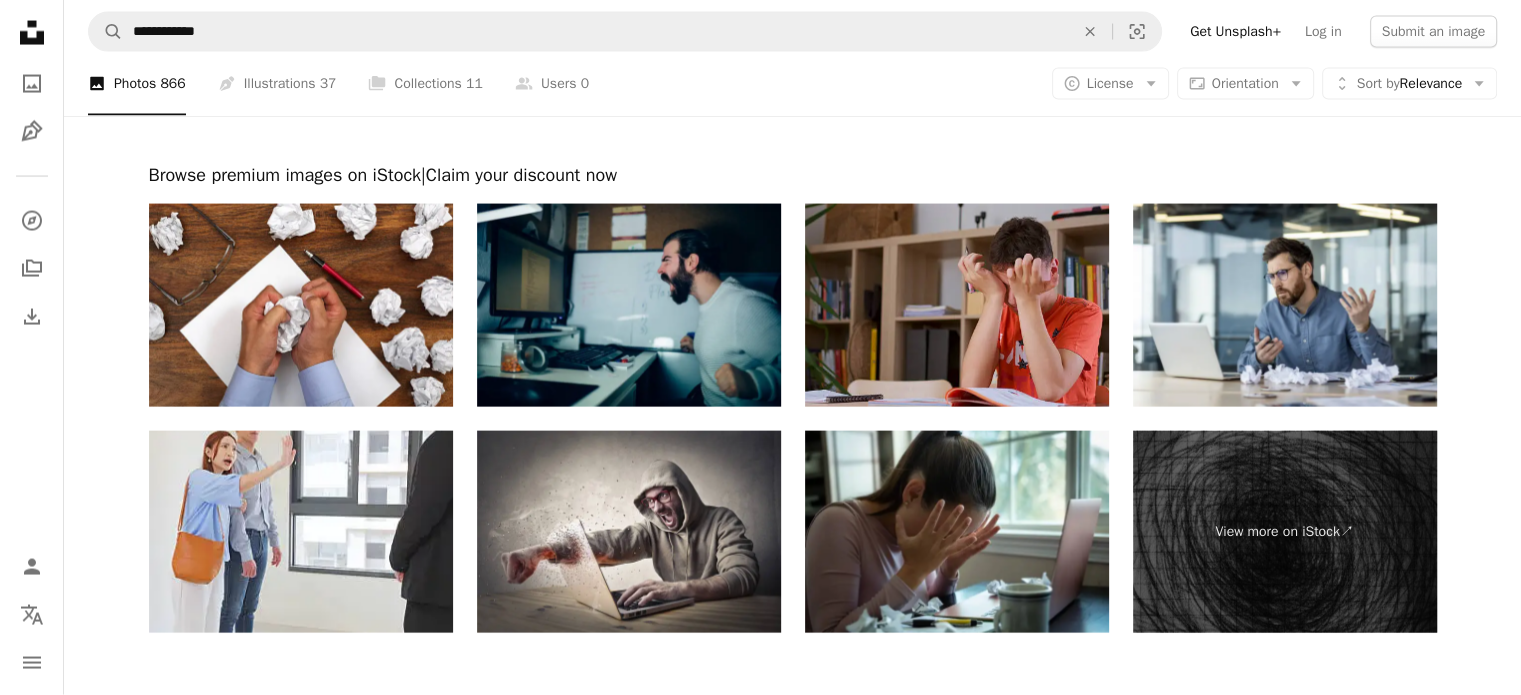scroll, scrollTop: 3900, scrollLeft: 0, axis: vertical 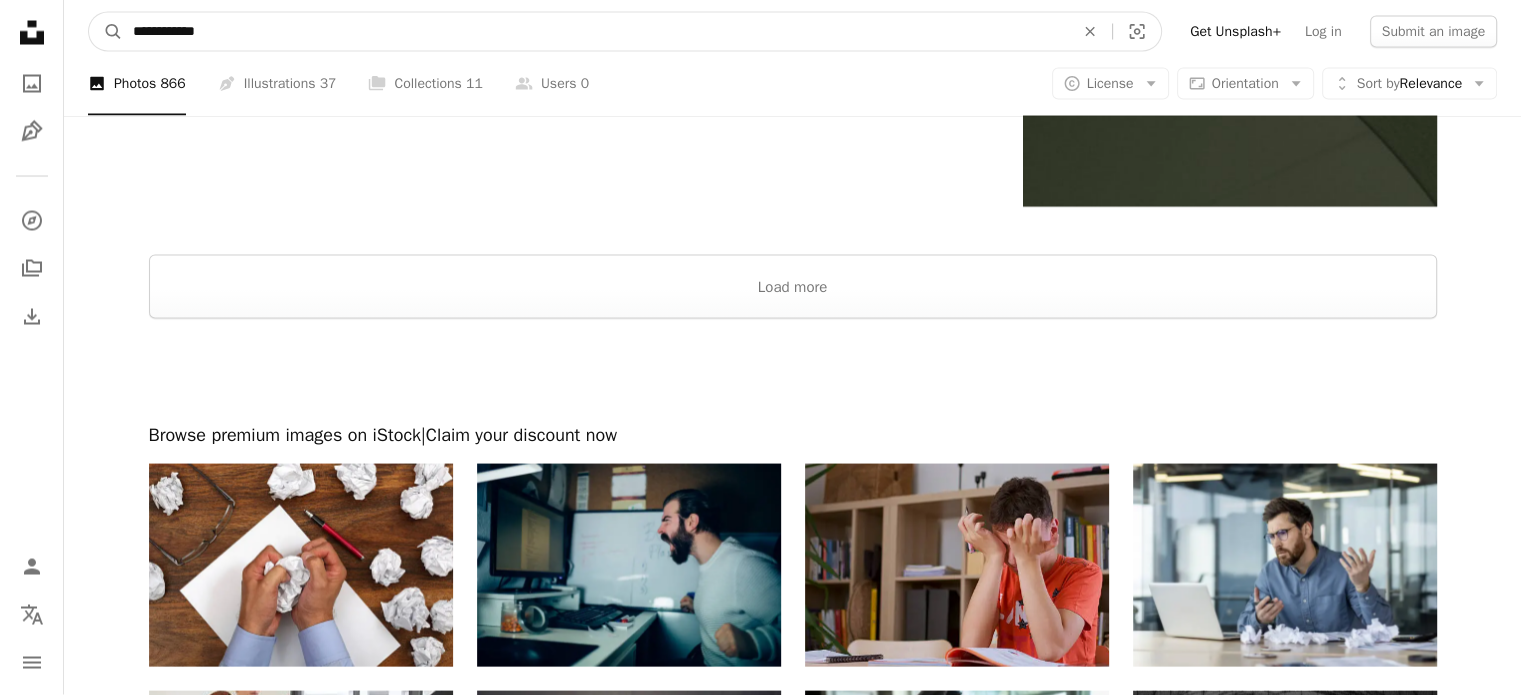 click on "**********" at bounding box center (595, 32) 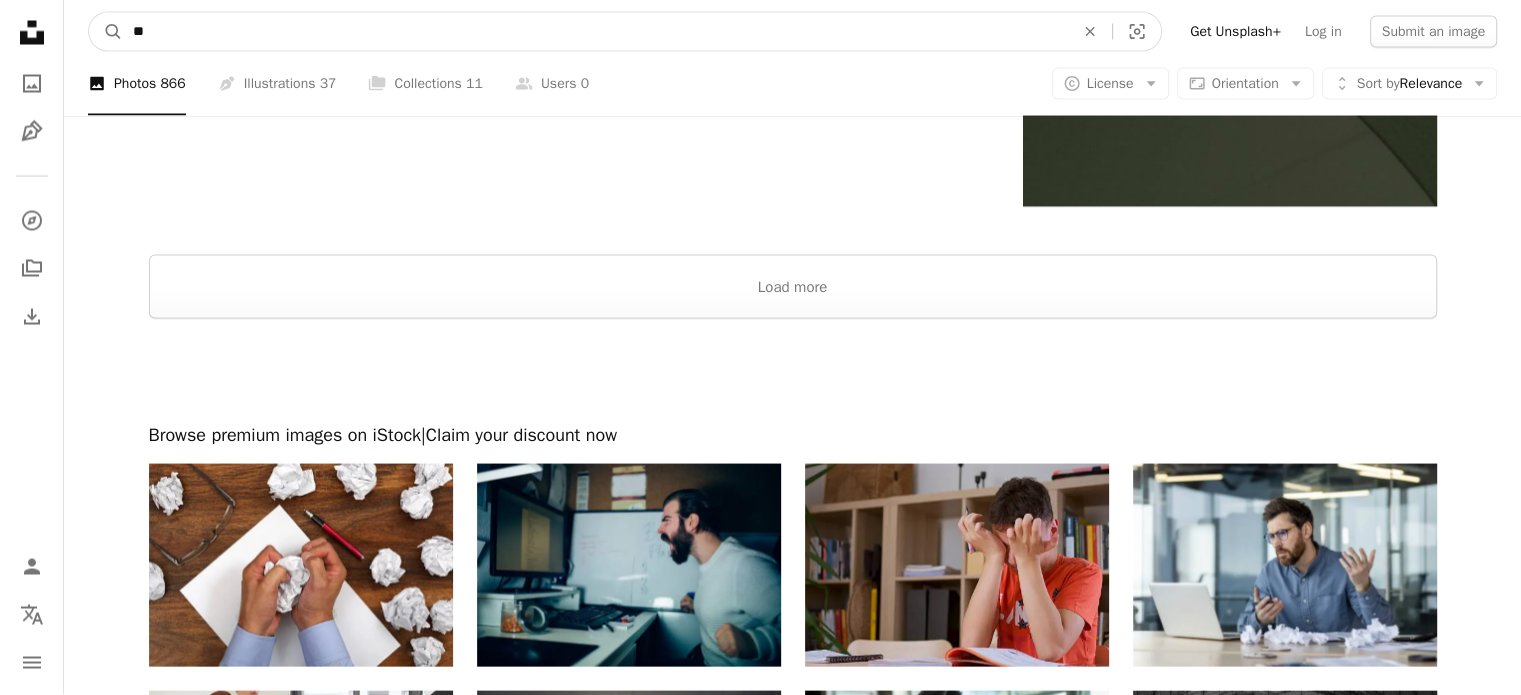 type on "*" 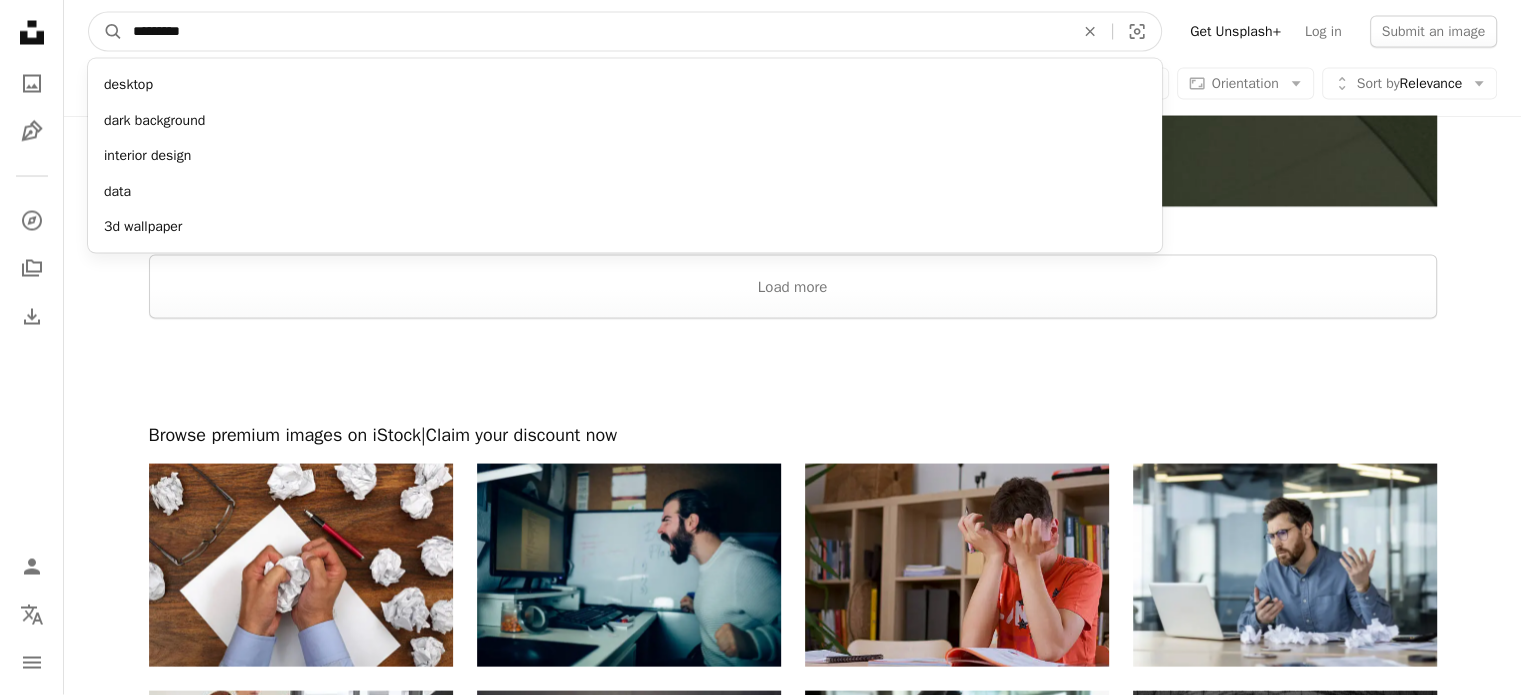 type on "**********" 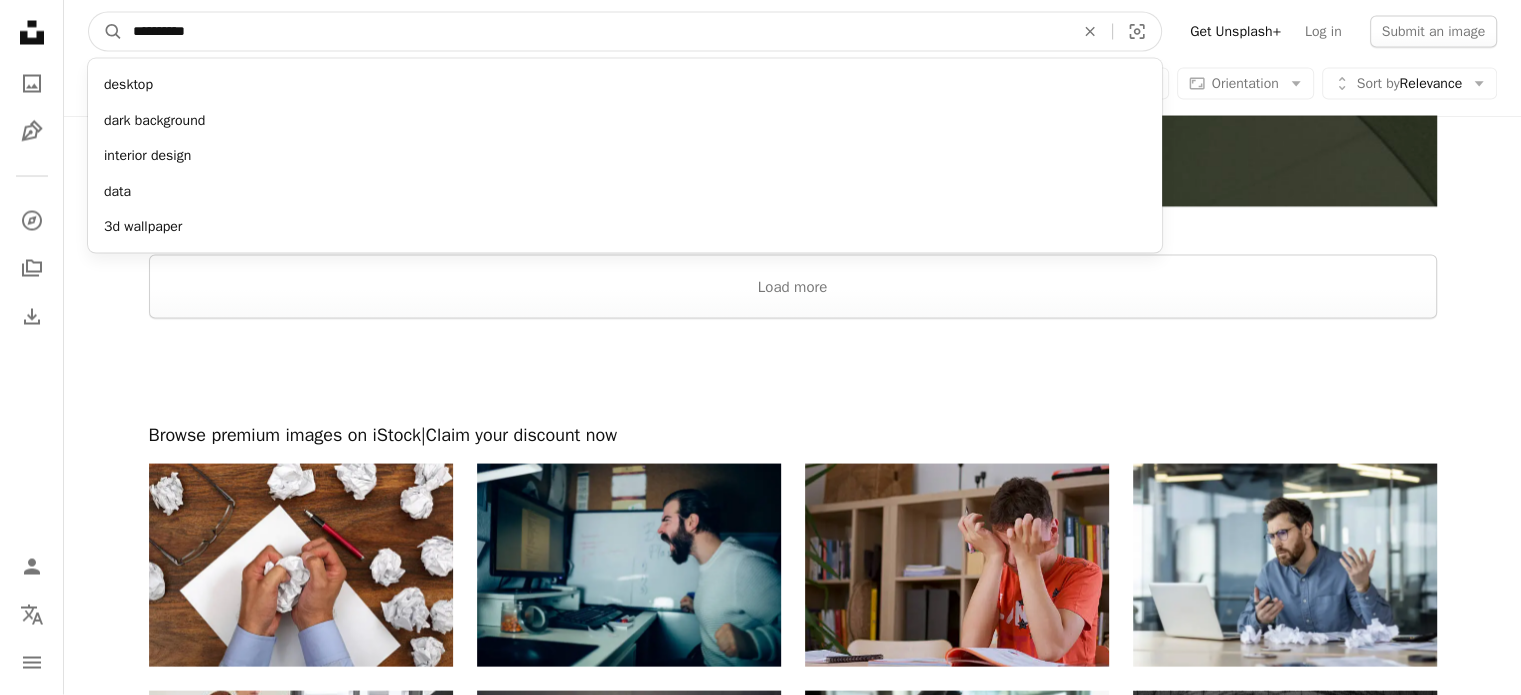 click on "A magnifying glass" at bounding box center (106, 32) 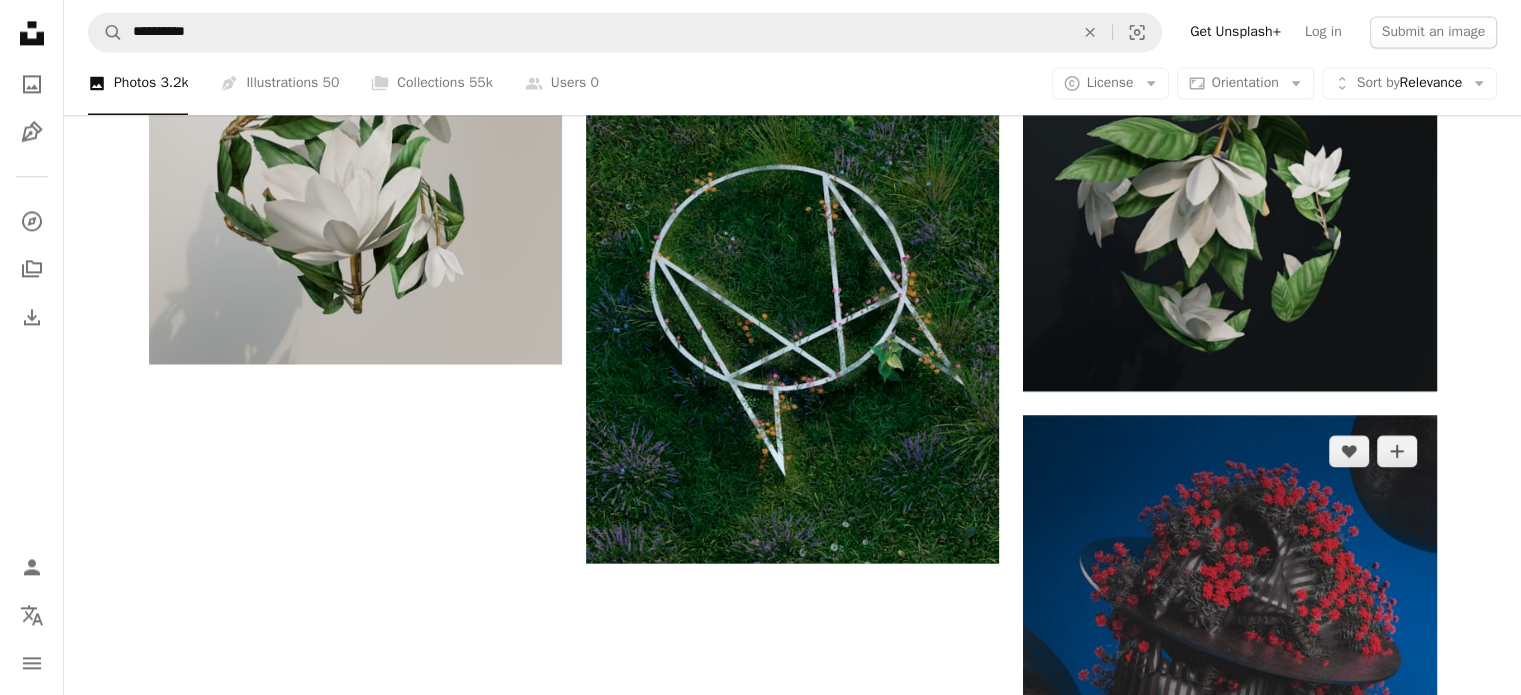 scroll, scrollTop: 2900, scrollLeft: 0, axis: vertical 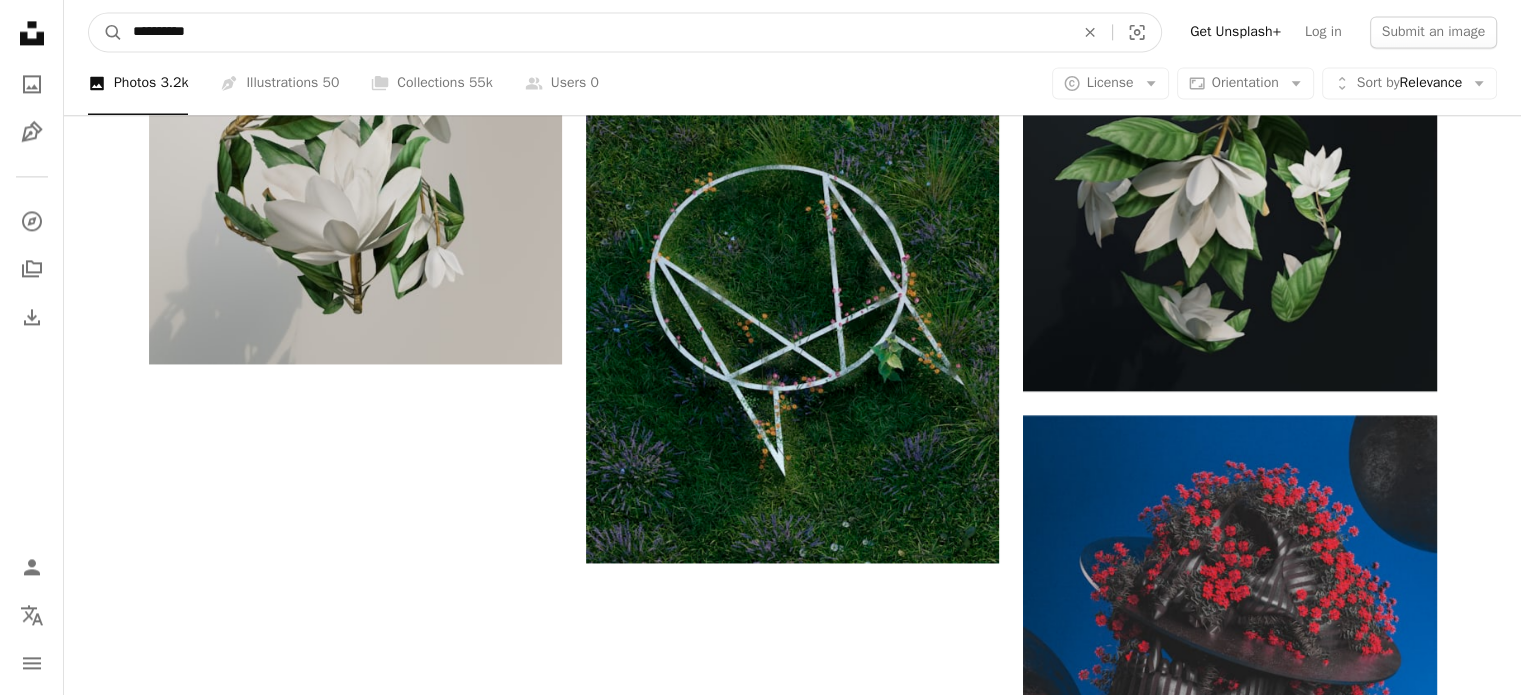 click on "**********" at bounding box center (595, 32) 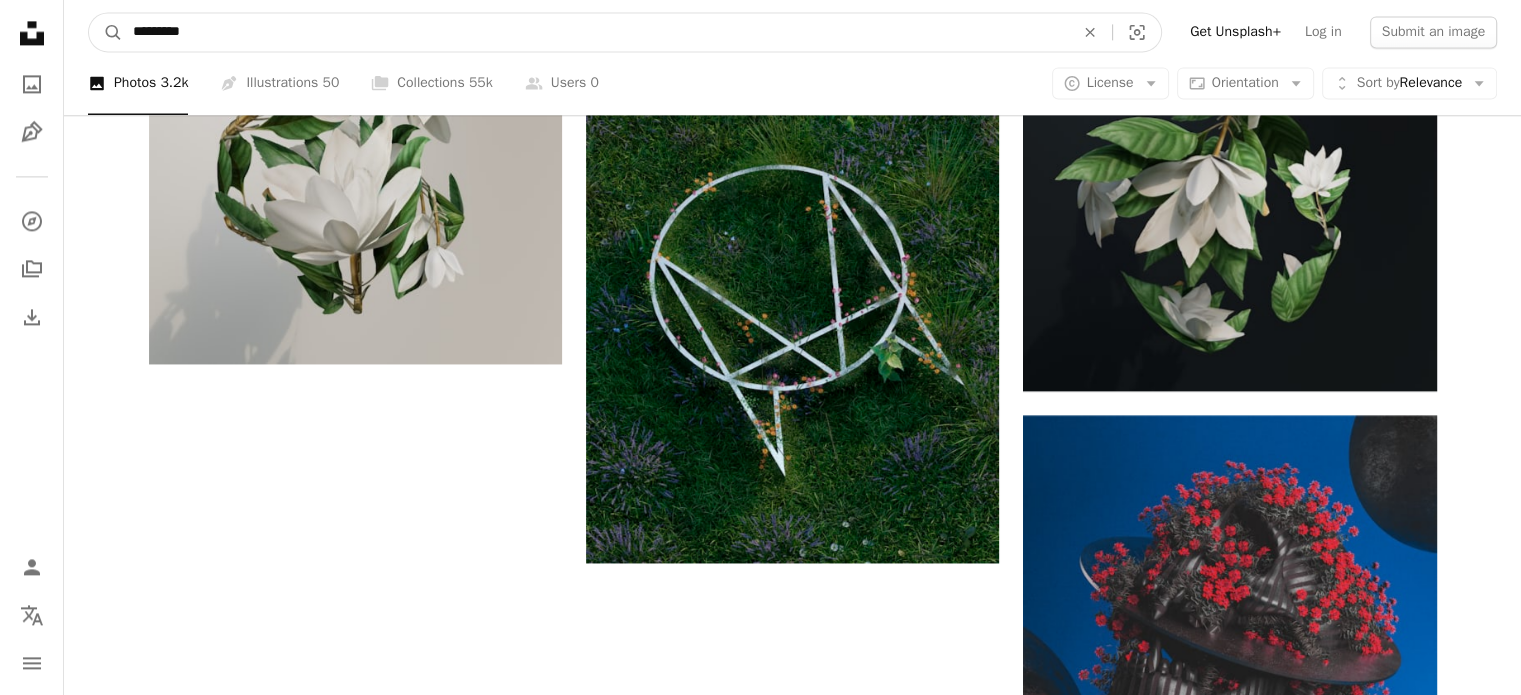 type on "*******" 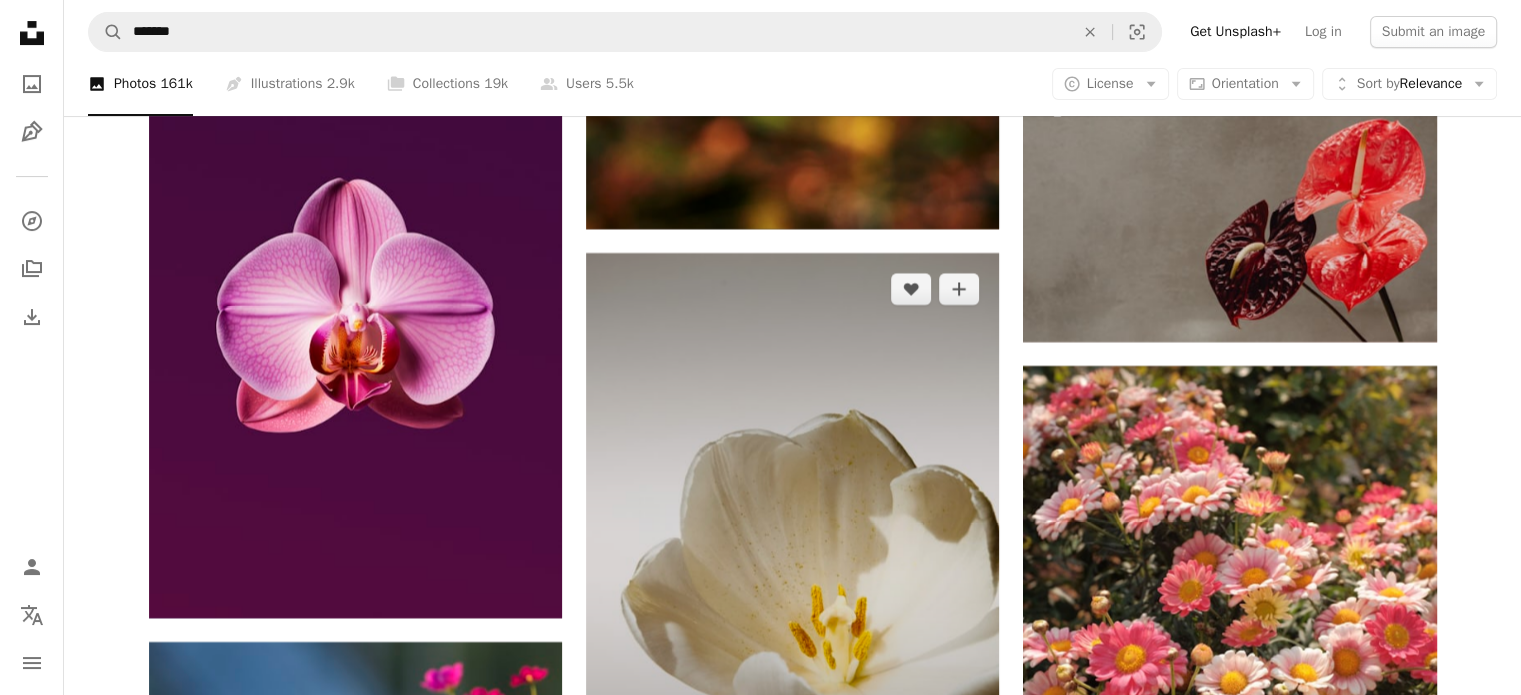 scroll, scrollTop: 8200, scrollLeft: 0, axis: vertical 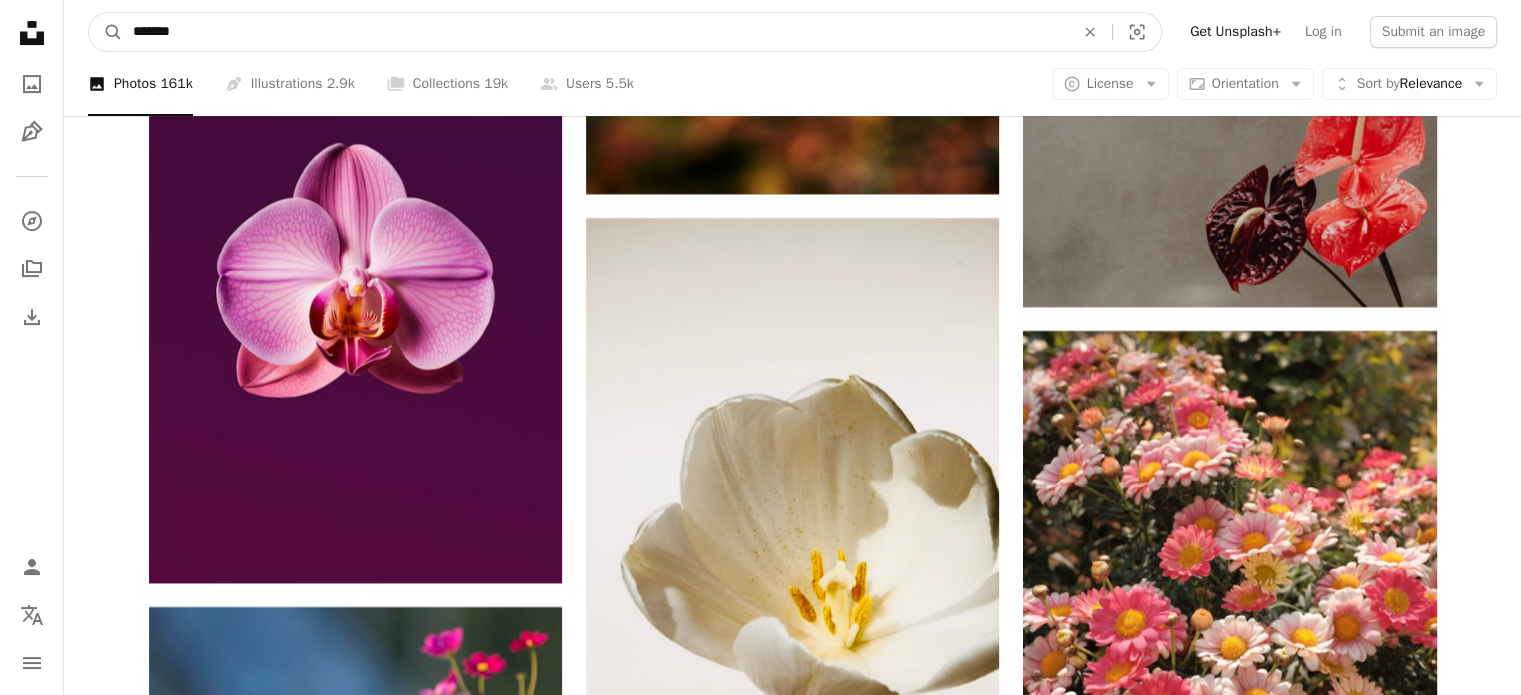 click on "*******" at bounding box center [595, 32] 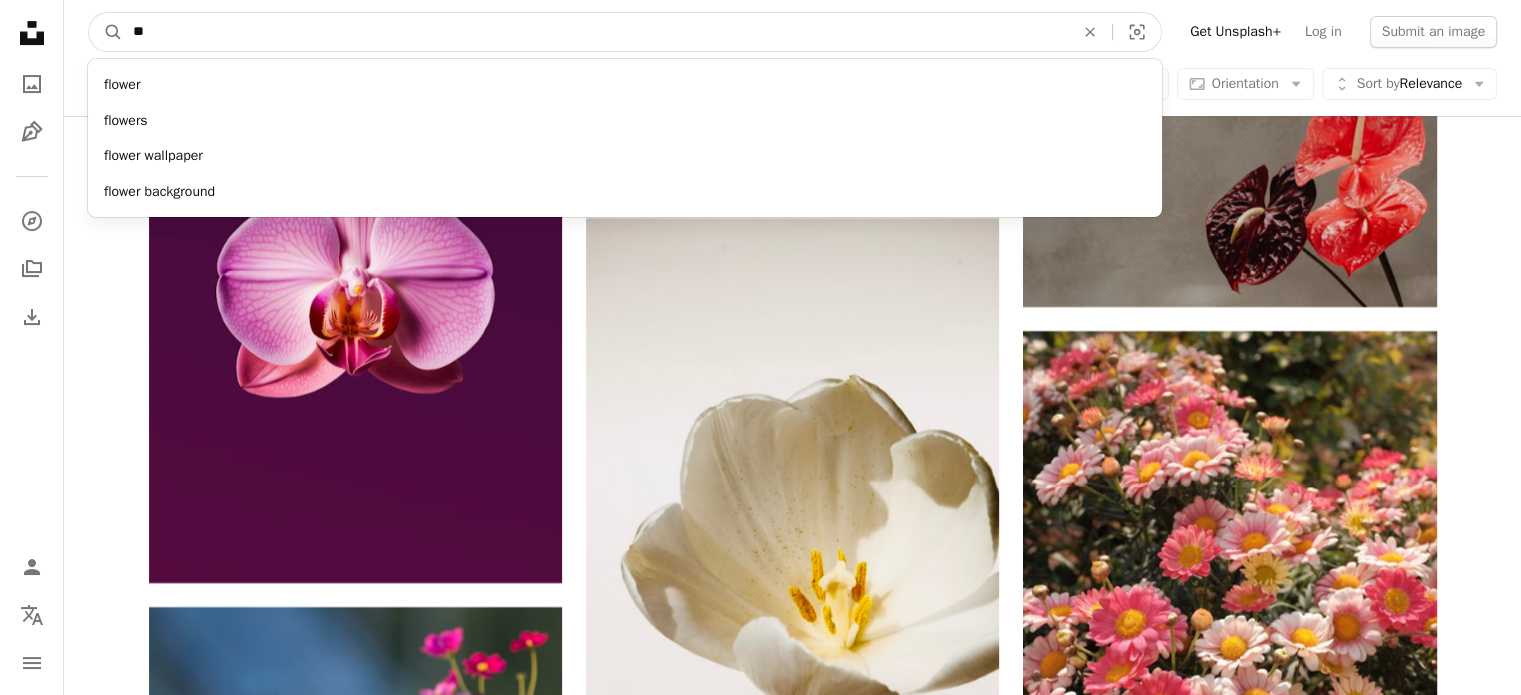 type on "*" 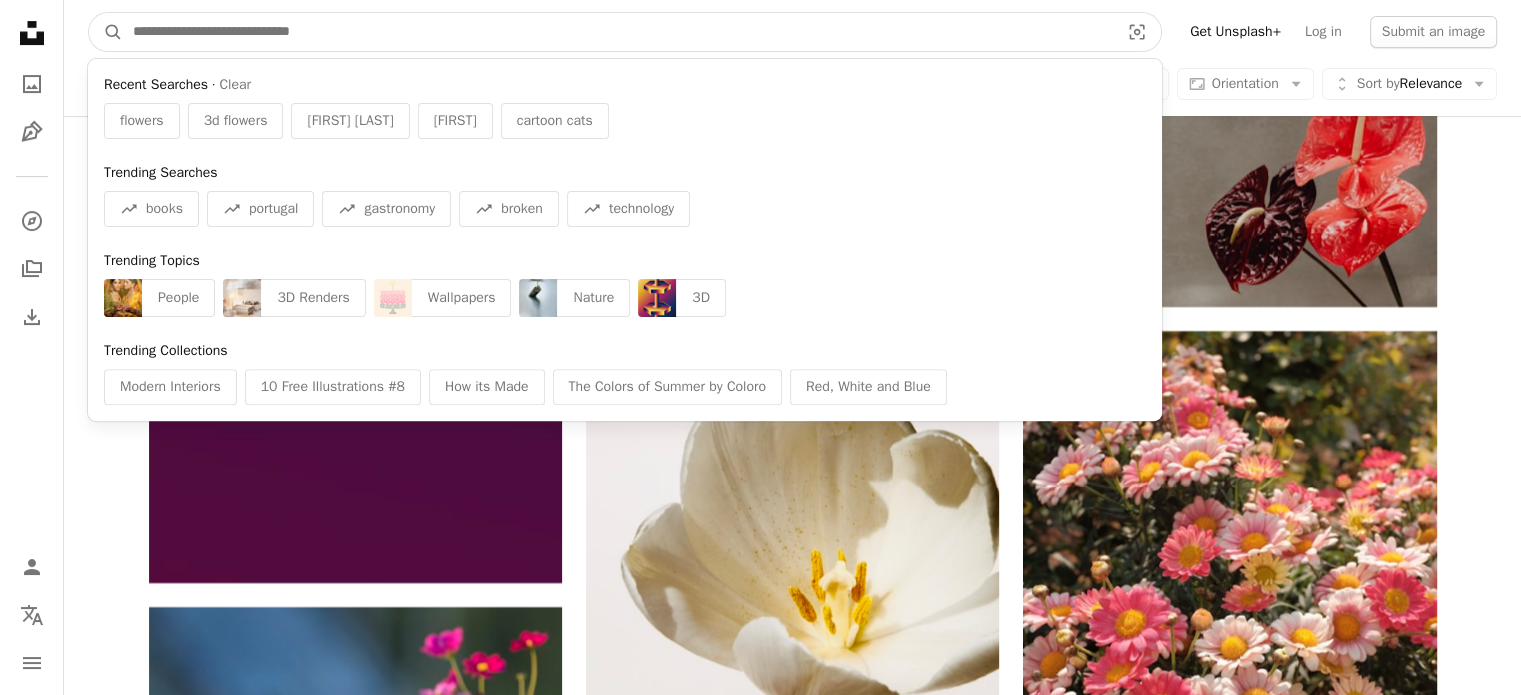 click at bounding box center (618, 32) 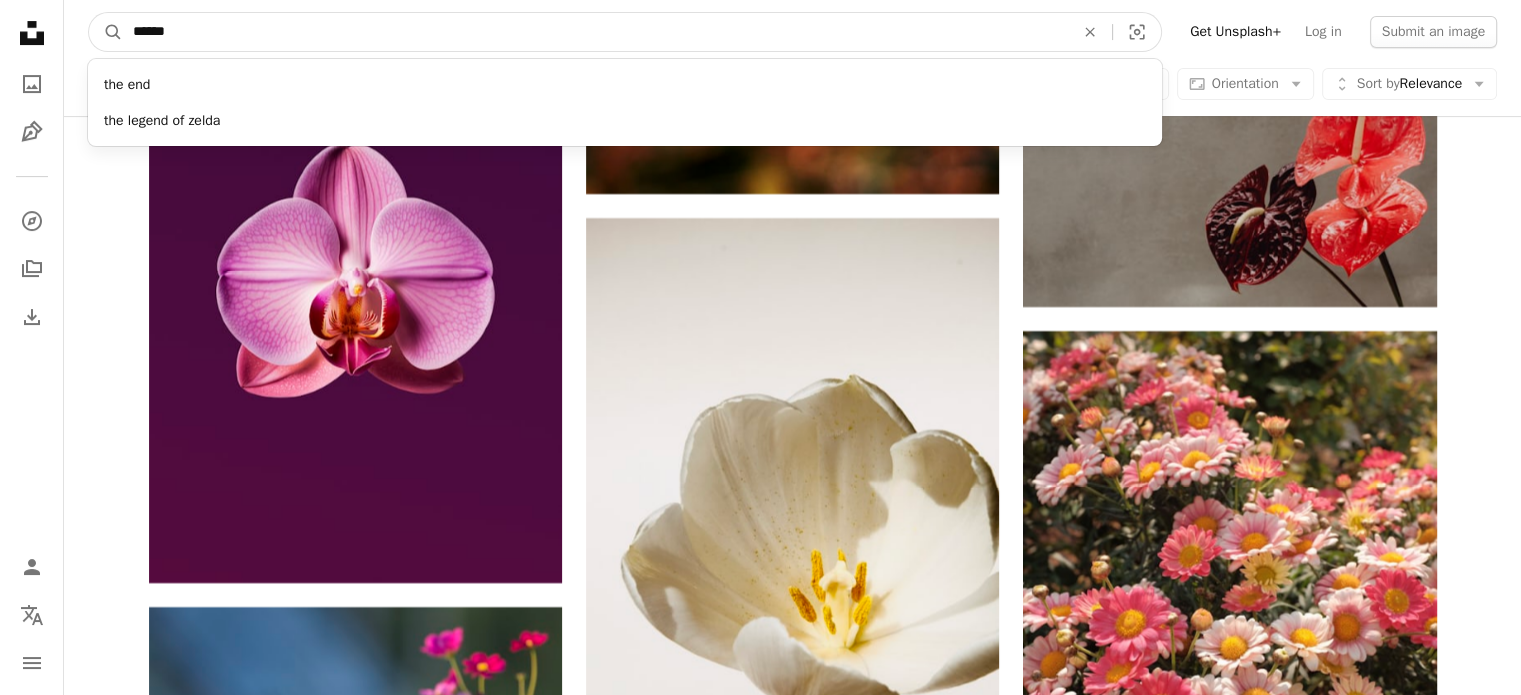 type on "*******" 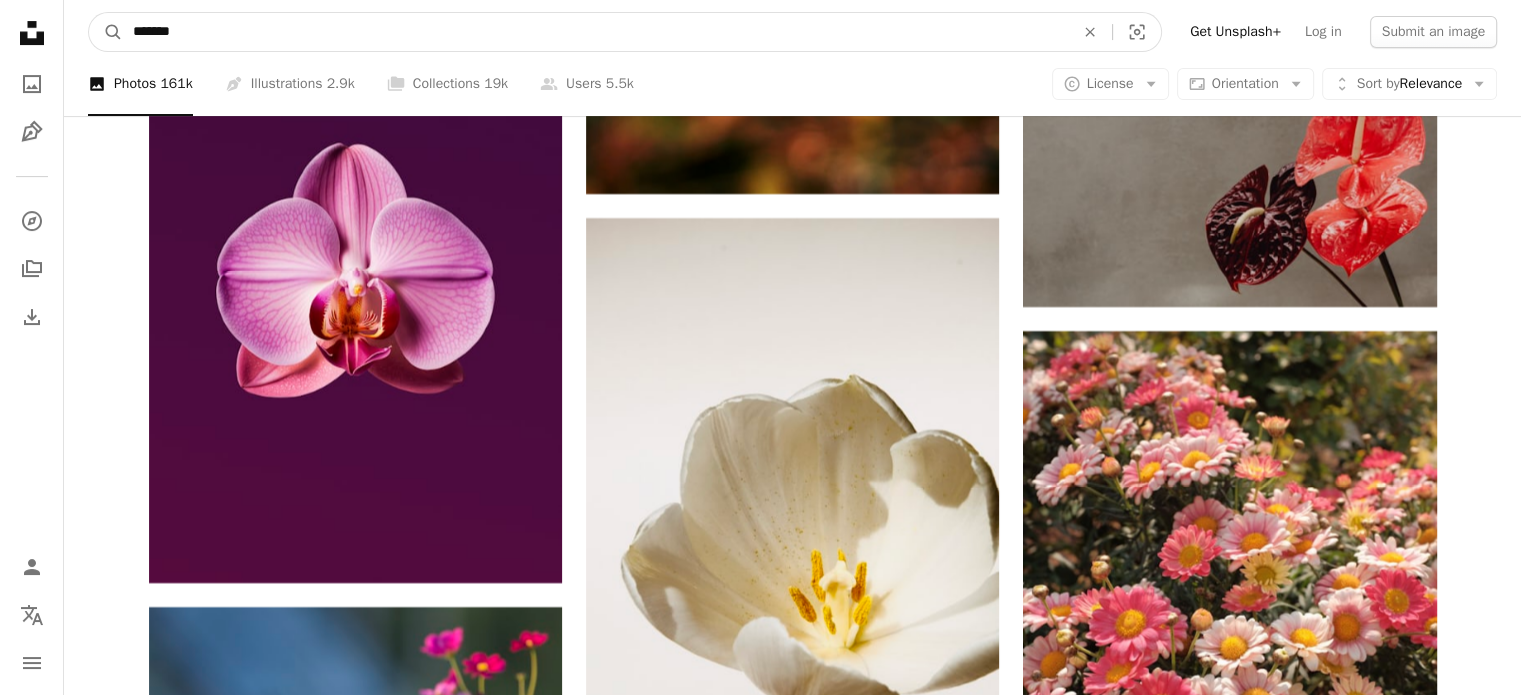 click on "A magnifying glass" at bounding box center (106, 32) 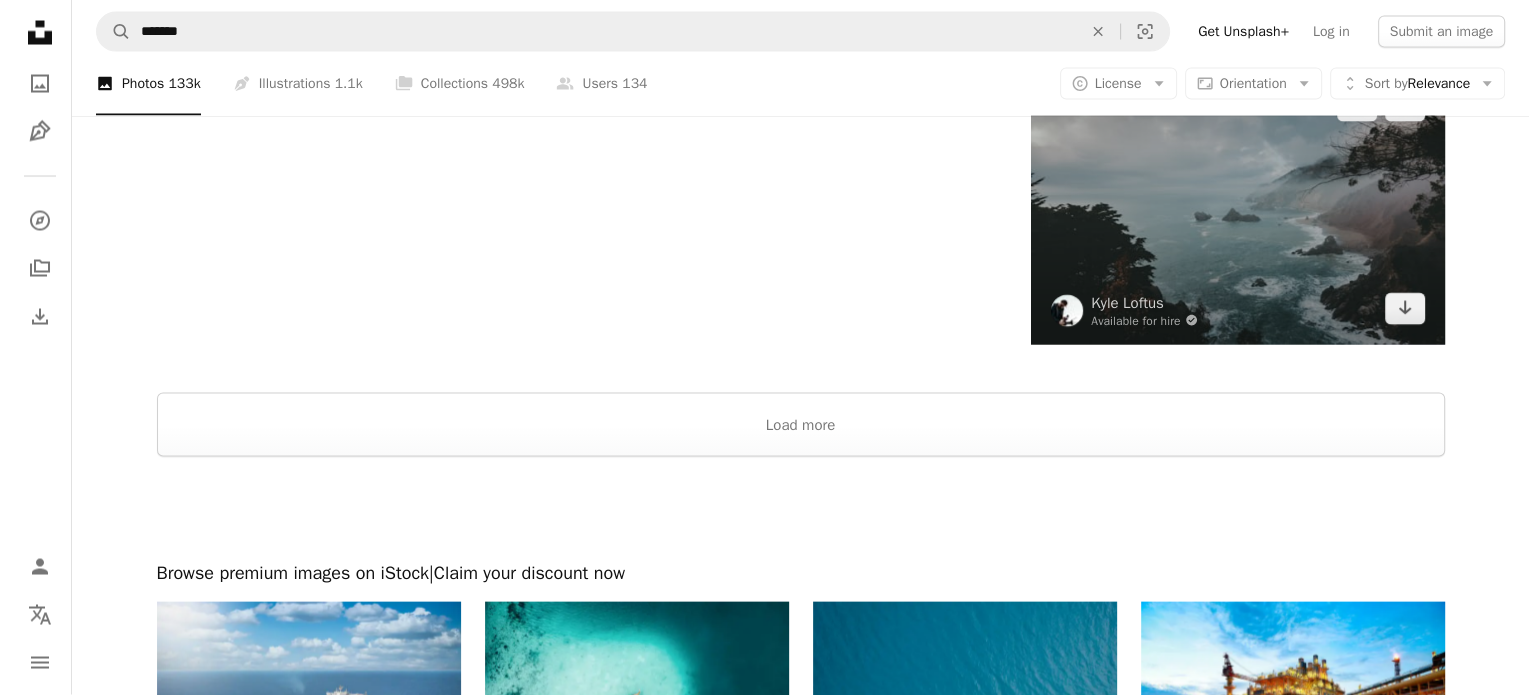 scroll, scrollTop: 3700, scrollLeft: 0, axis: vertical 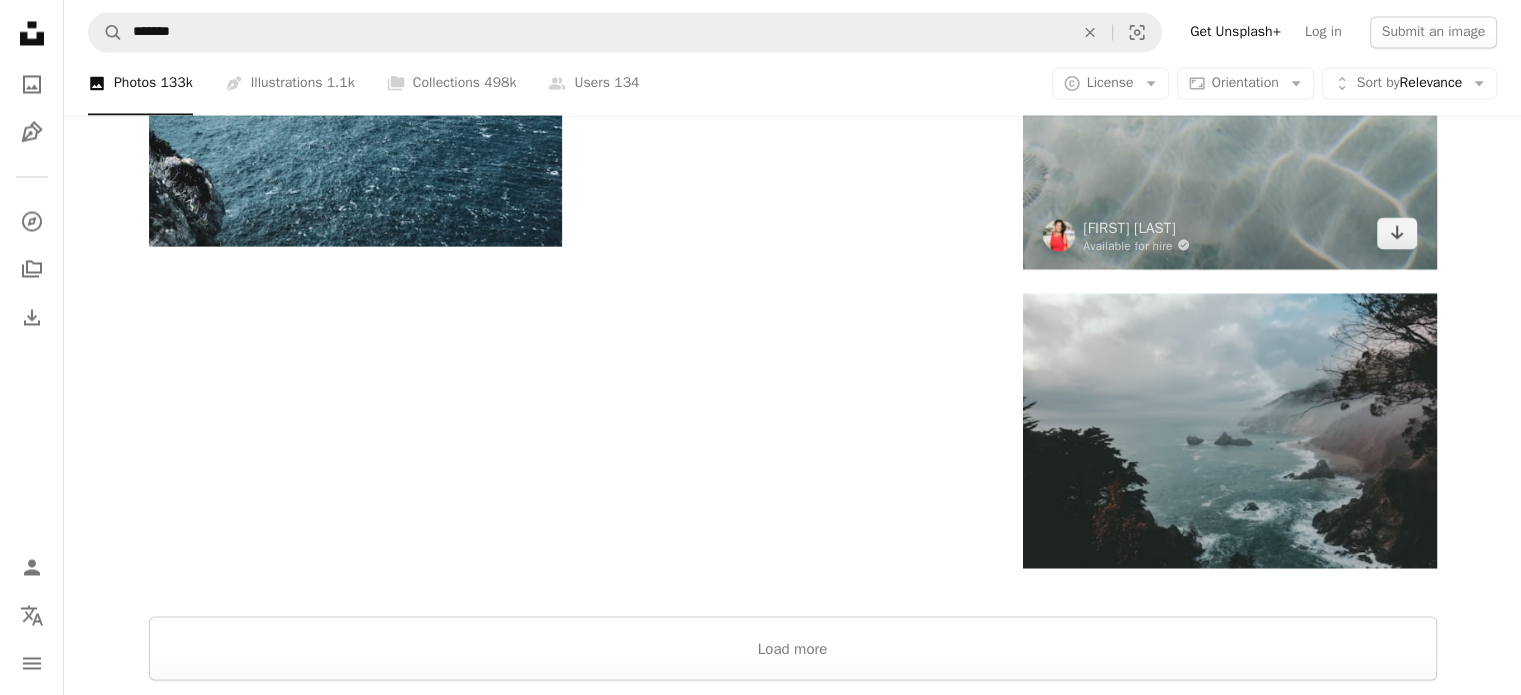 click at bounding box center (1229, -41) 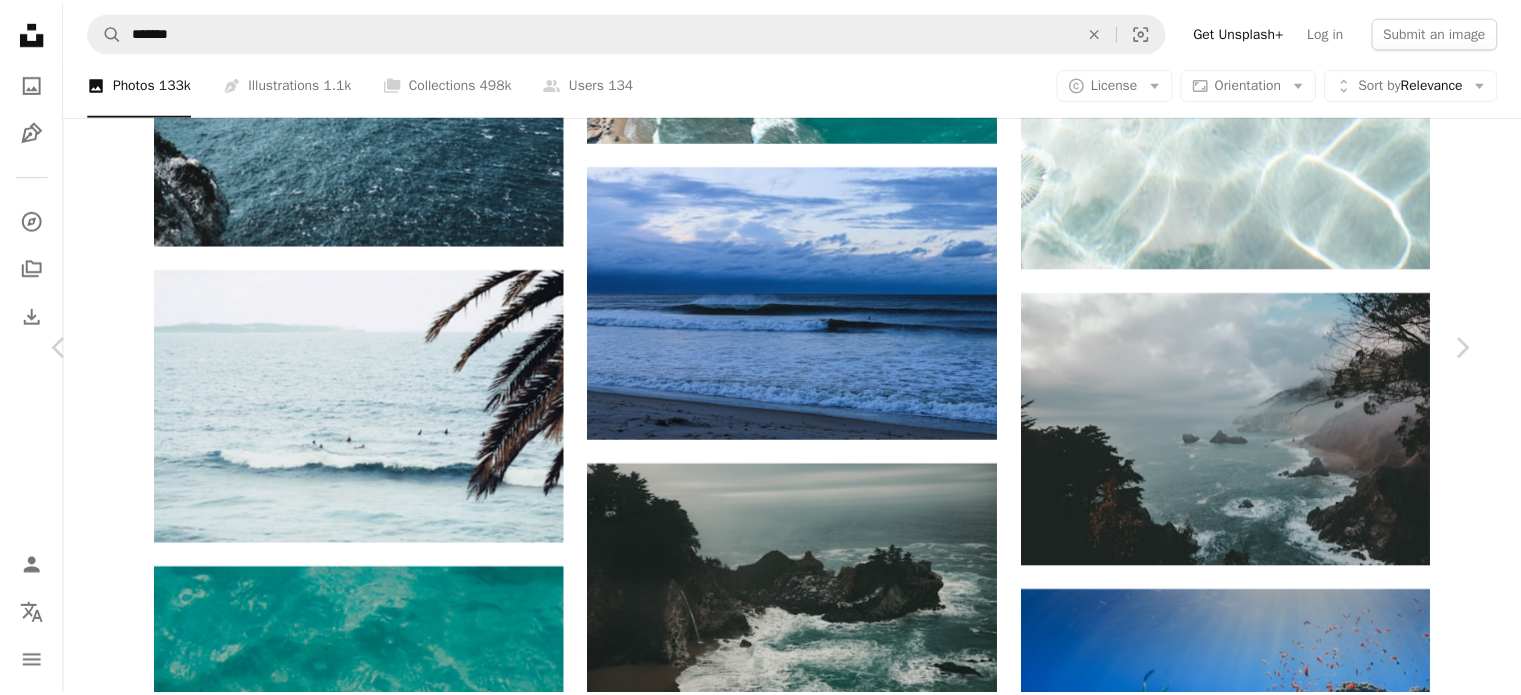 scroll, scrollTop: 0, scrollLeft: 0, axis: both 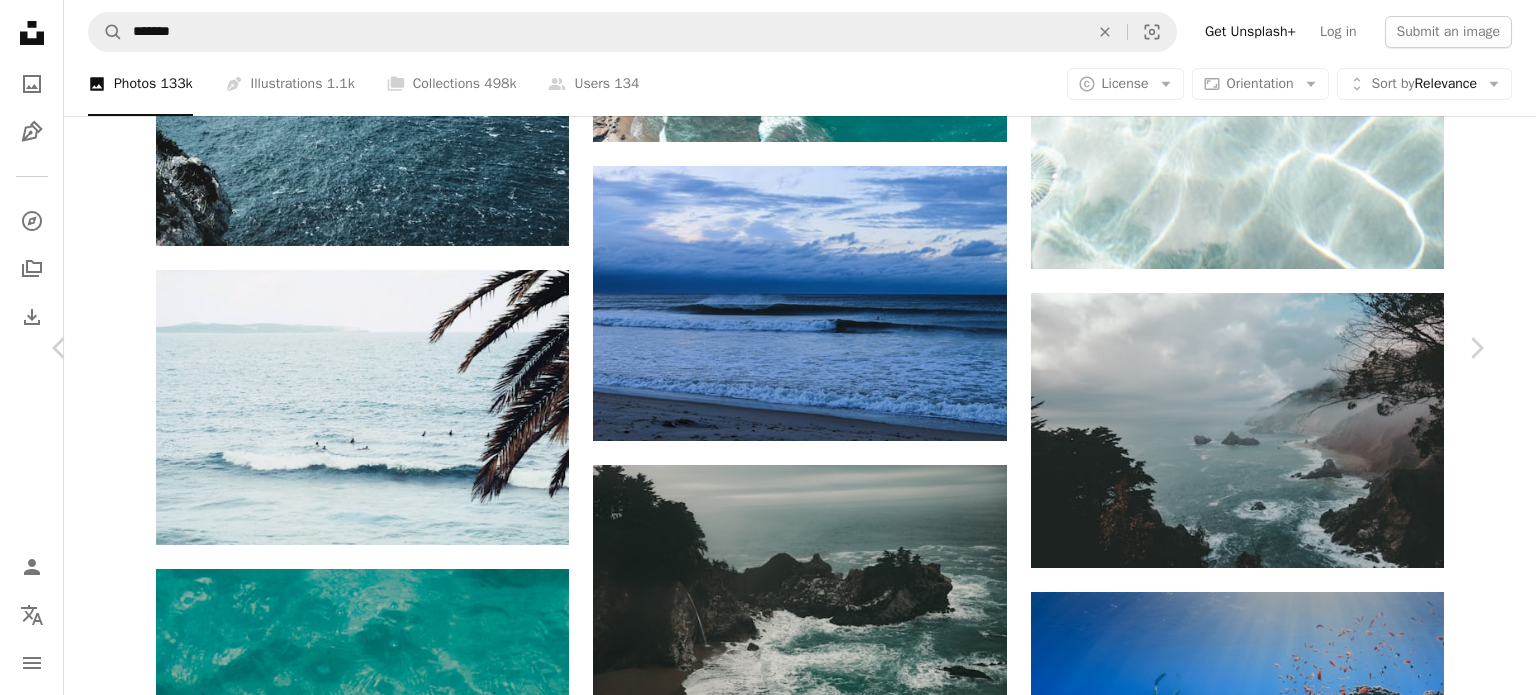click on "An X shape" at bounding box center [20, 20] 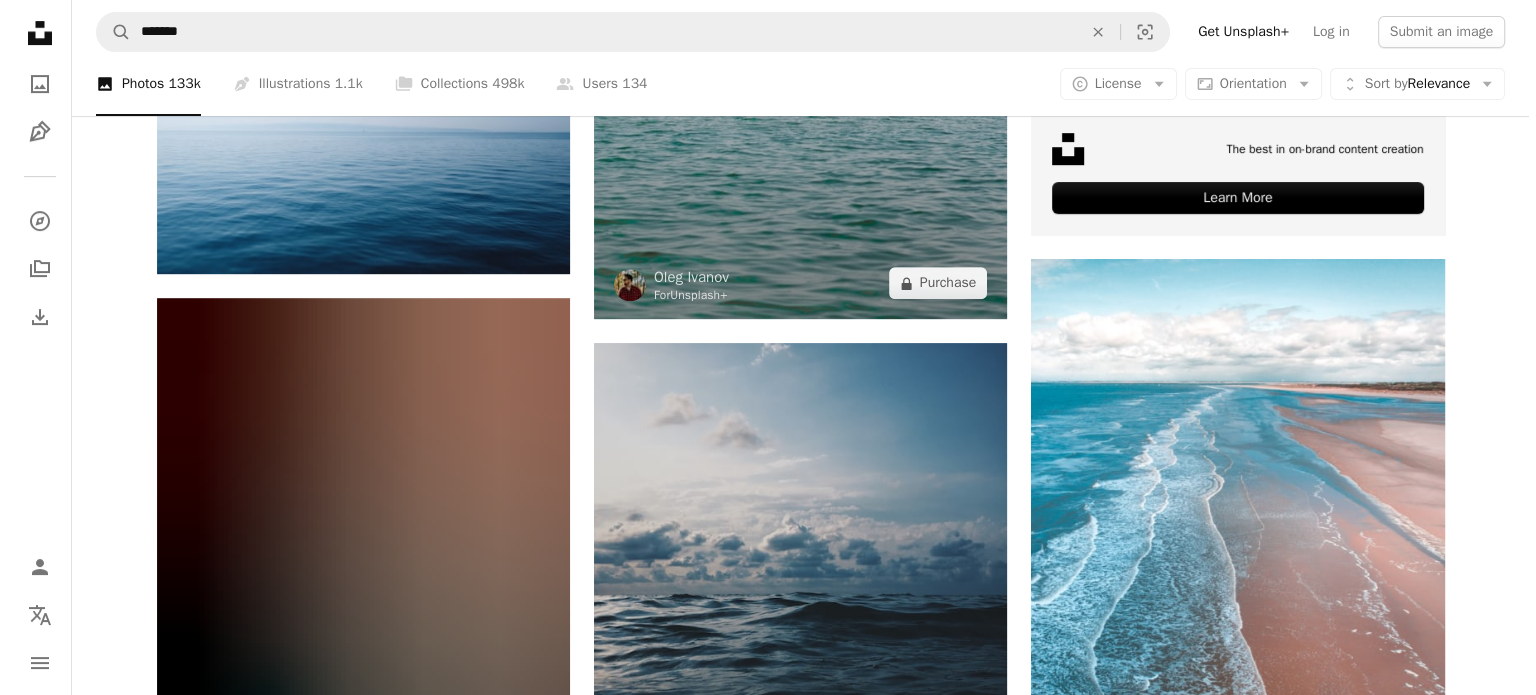 scroll, scrollTop: 1100, scrollLeft: 0, axis: vertical 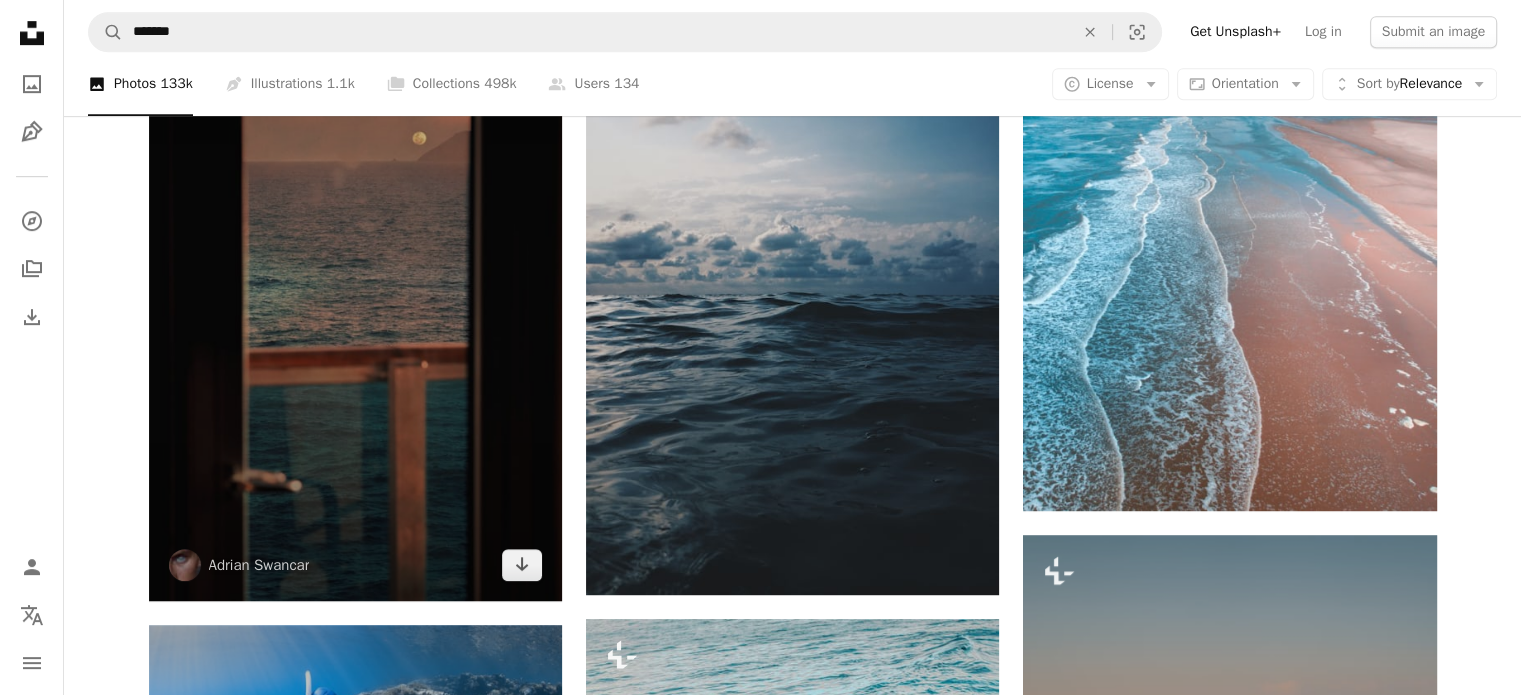 click at bounding box center (355, 299) 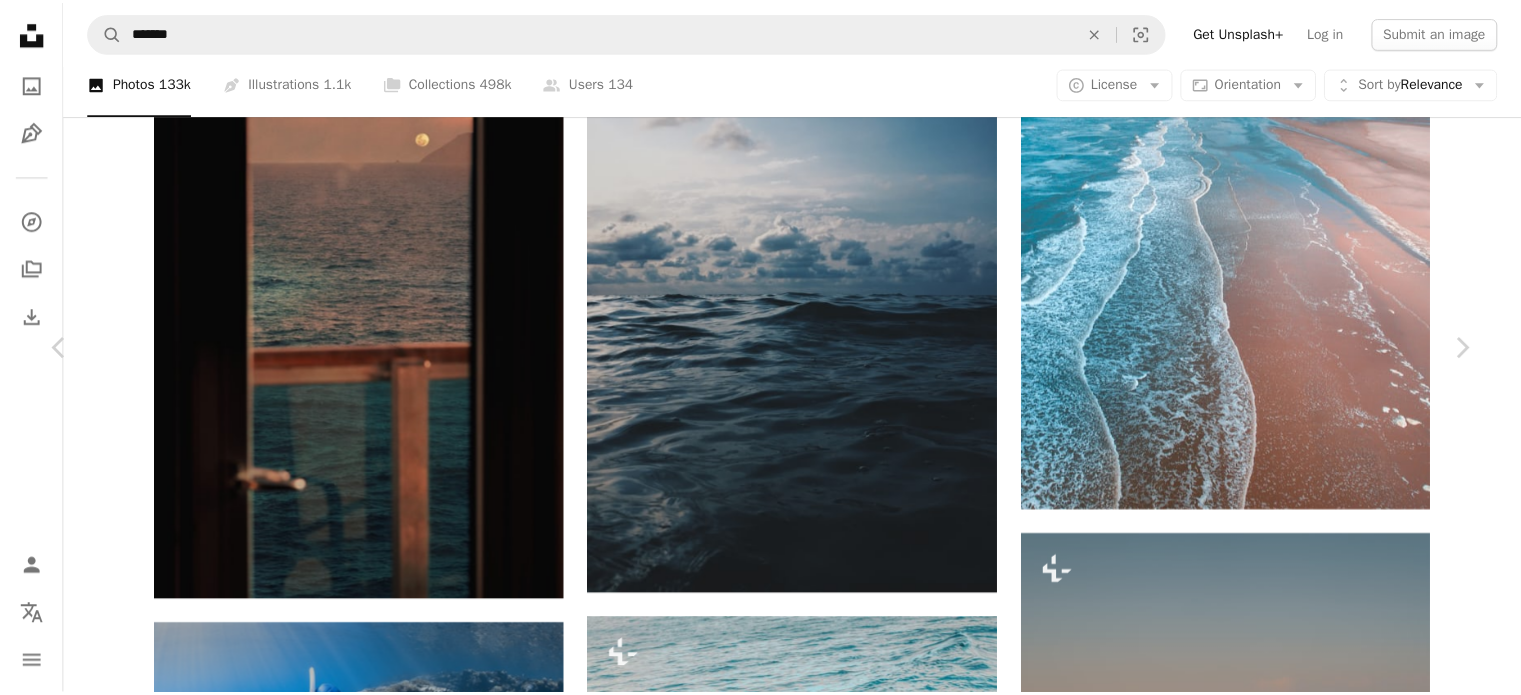 scroll, scrollTop: 3099, scrollLeft: 0, axis: vertical 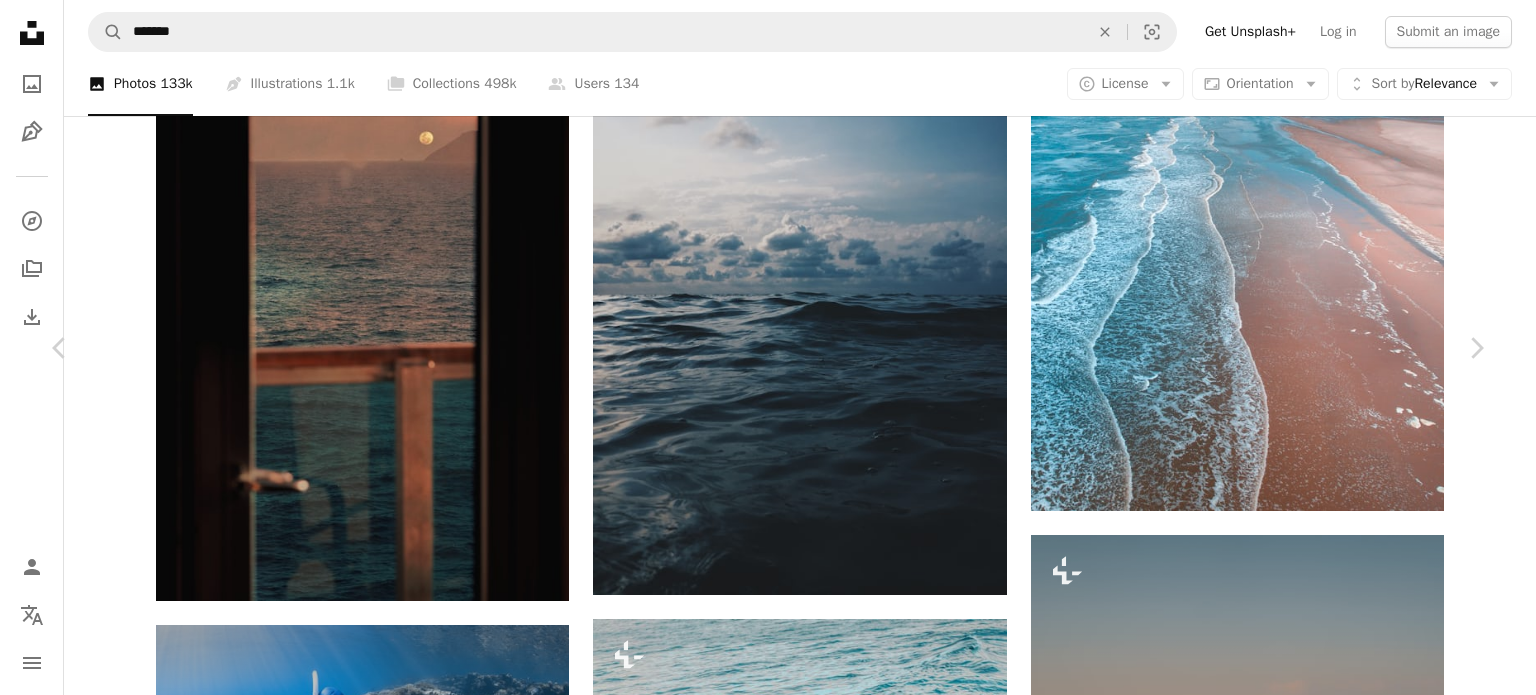 click on "An X shape" at bounding box center [20, 20] 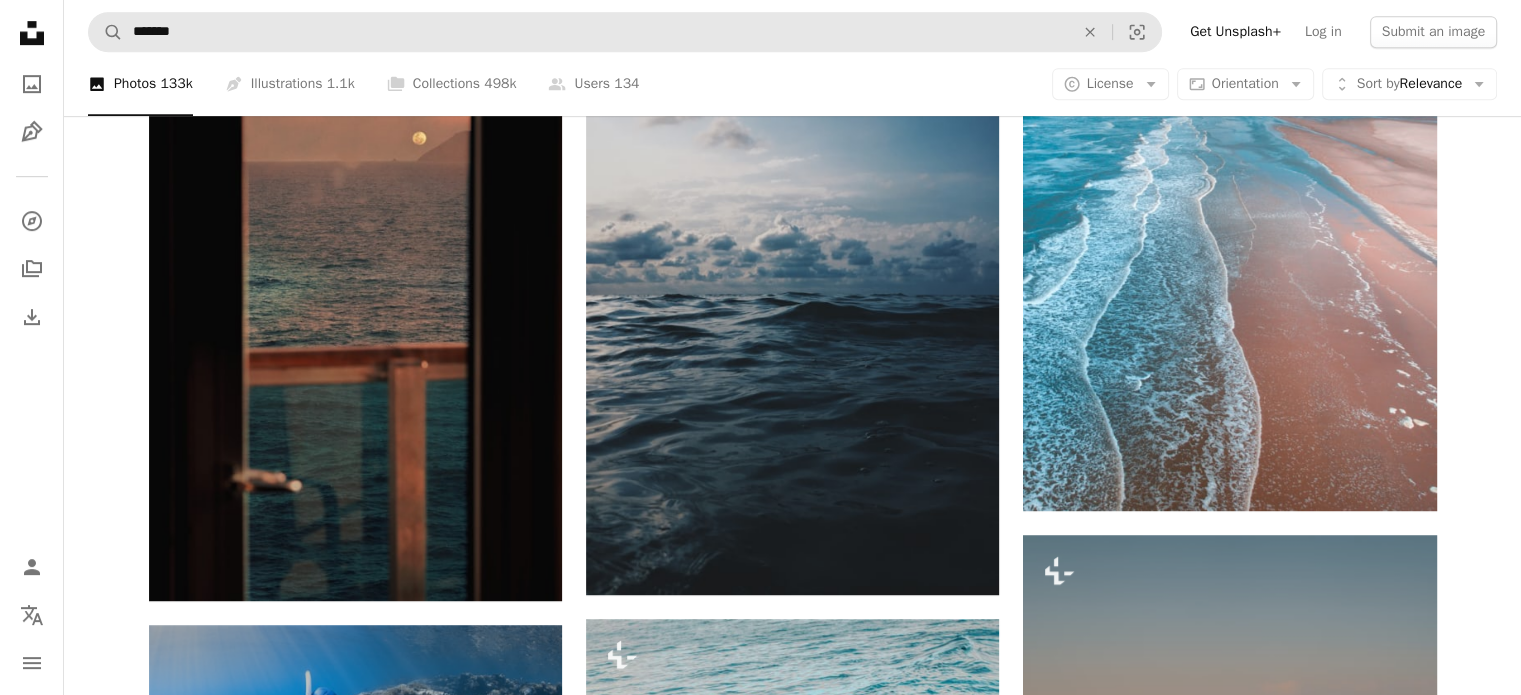 click on "A magnifying glass ******* An X shape Visual search Get Unsplash+ Log in Submit an image" at bounding box center [792, 32] 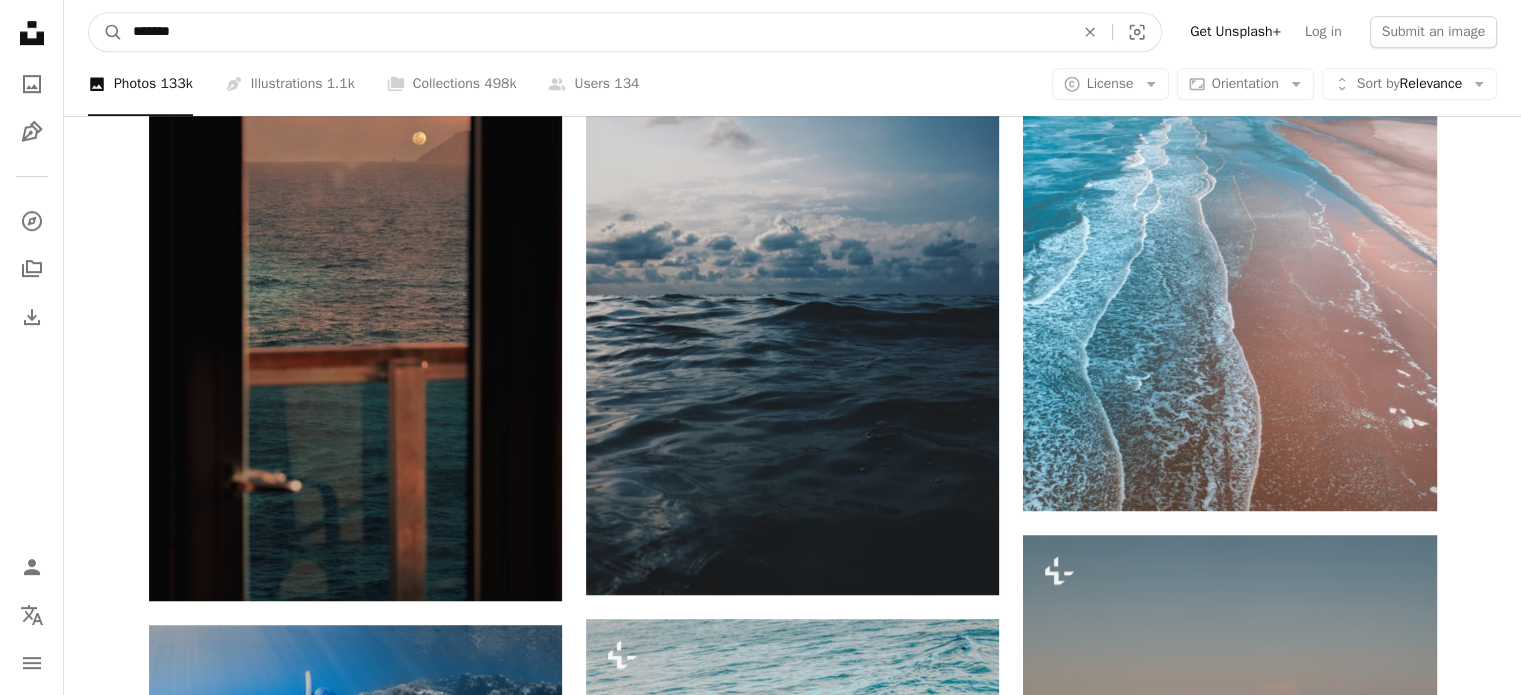 click on "*******" at bounding box center (595, 32) 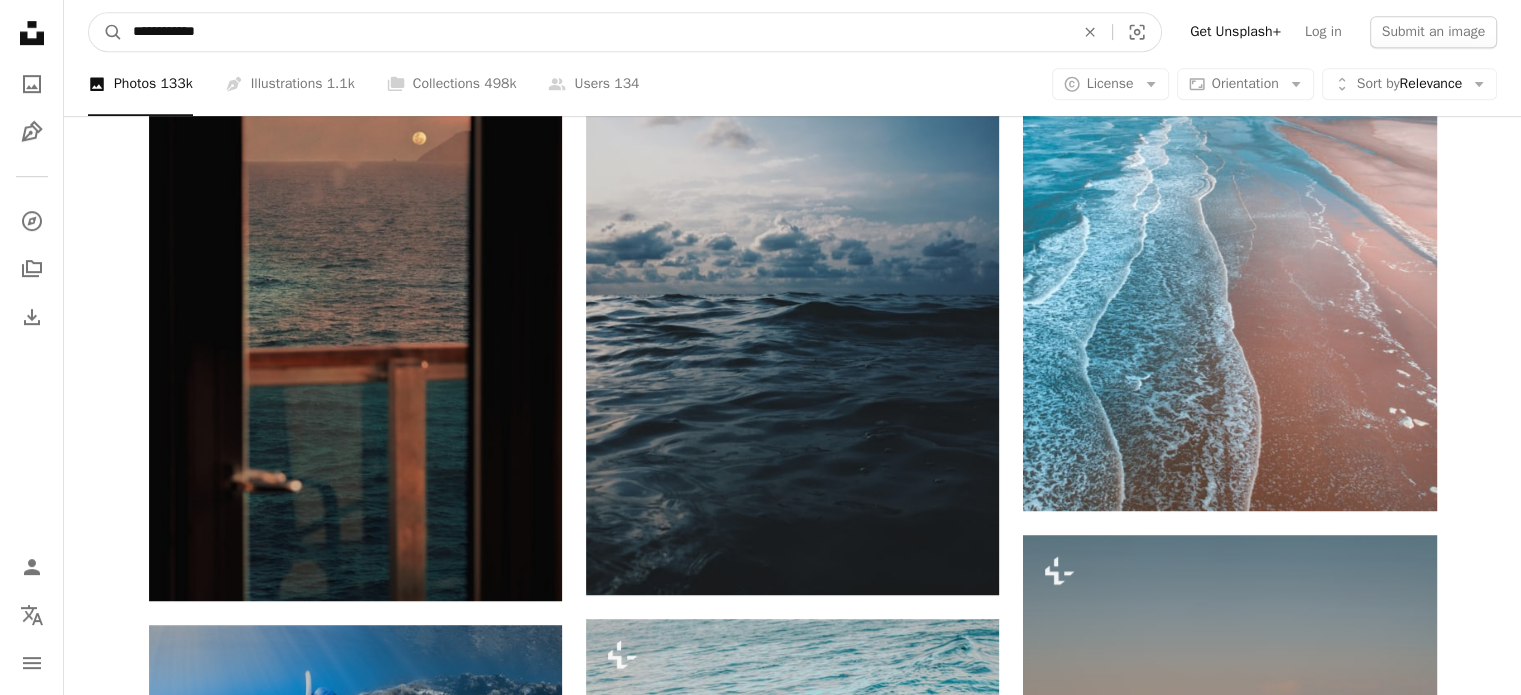 type on "**********" 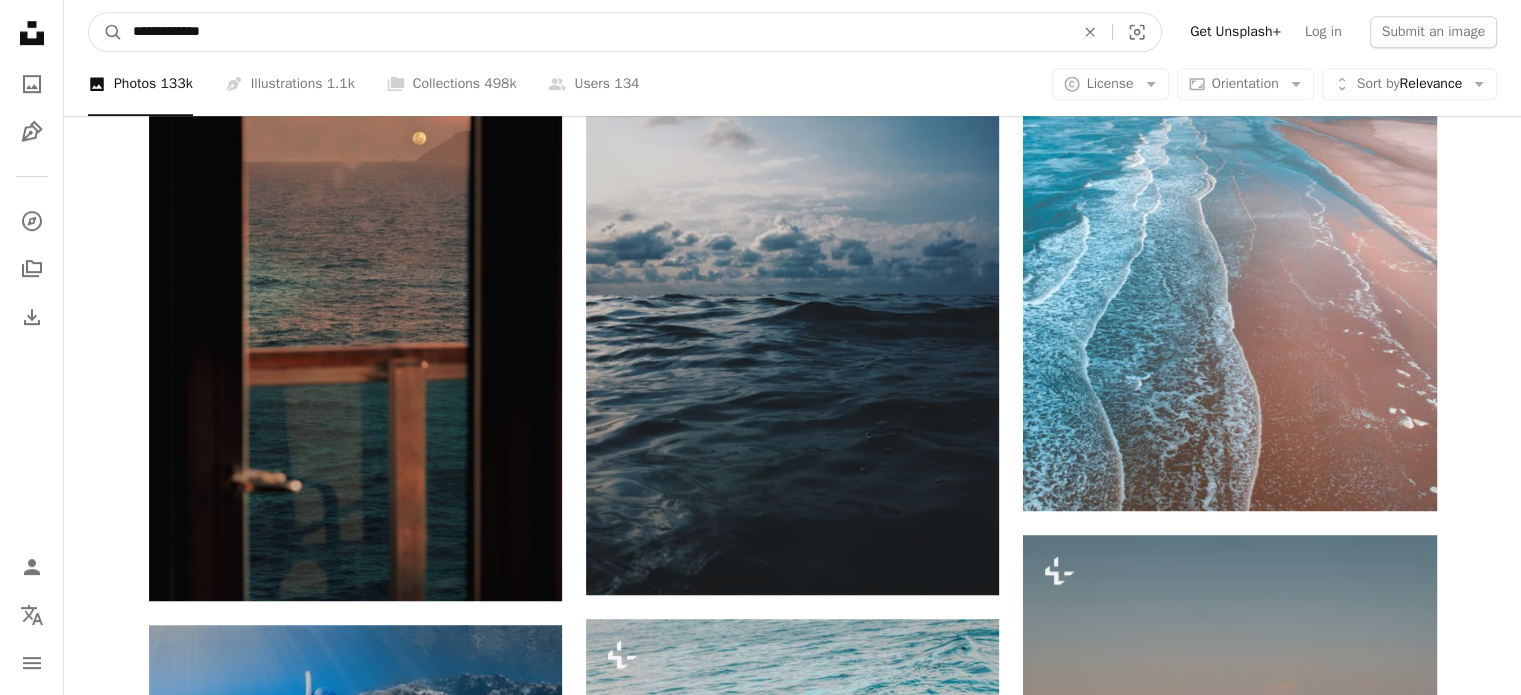 click on "A magnifying glass" at bounding box center (106, 32) 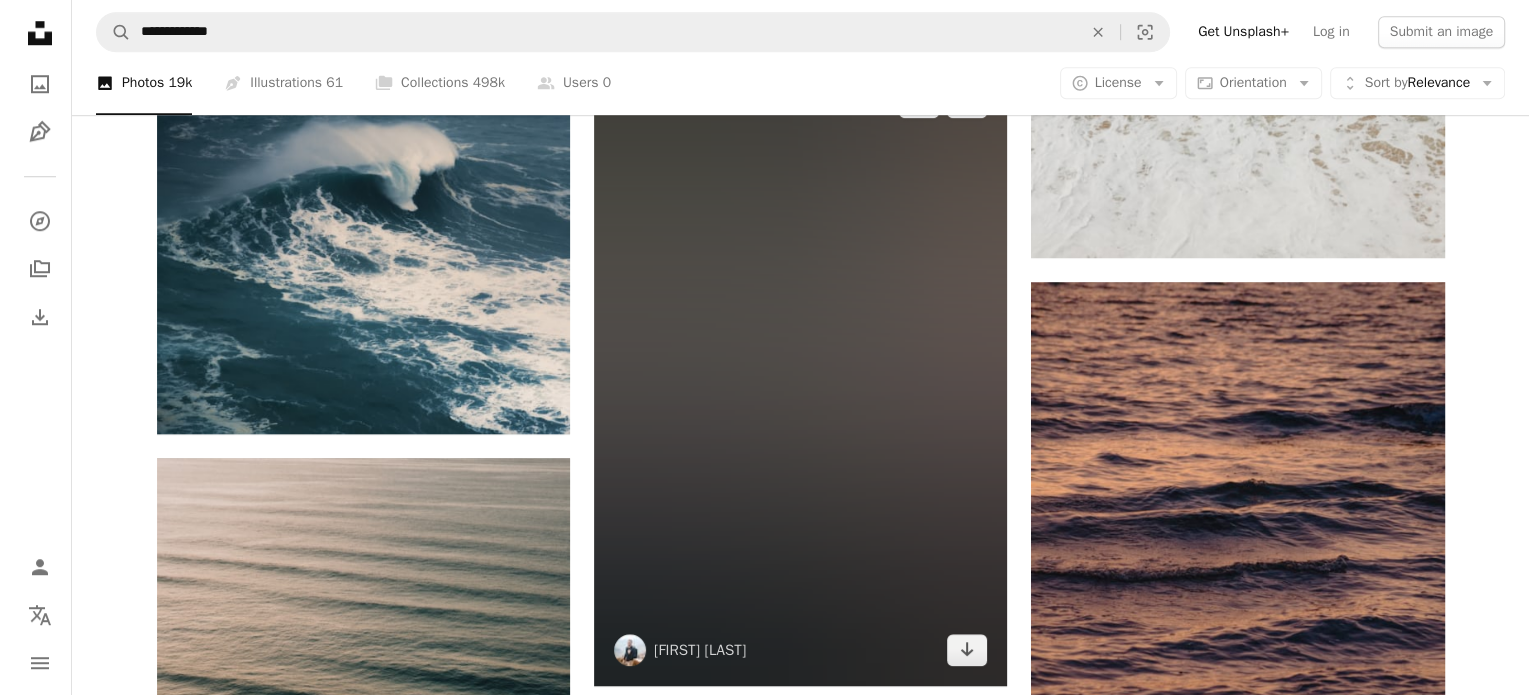 scroll, scrollTop: 1700, scrollLeft: 0, axis: vertical 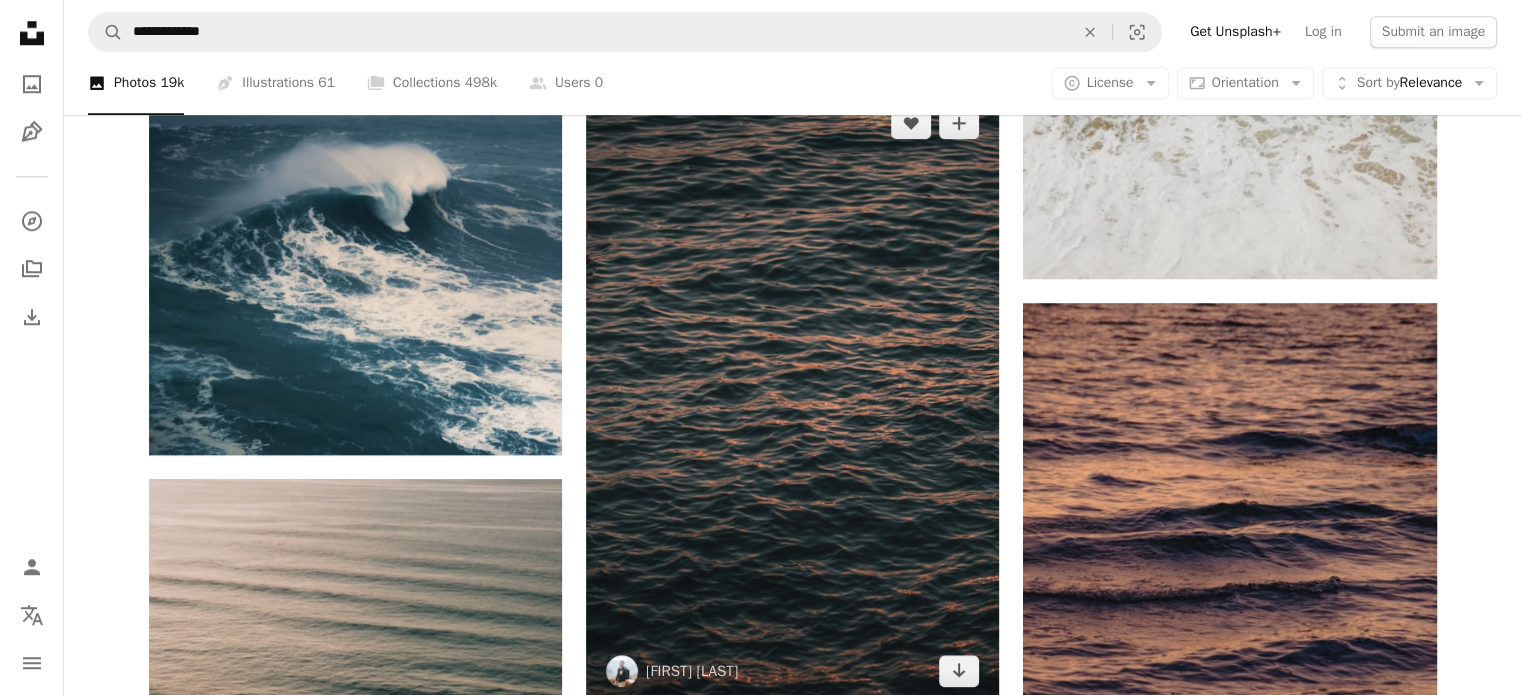 click at bounding box center (792, 397) 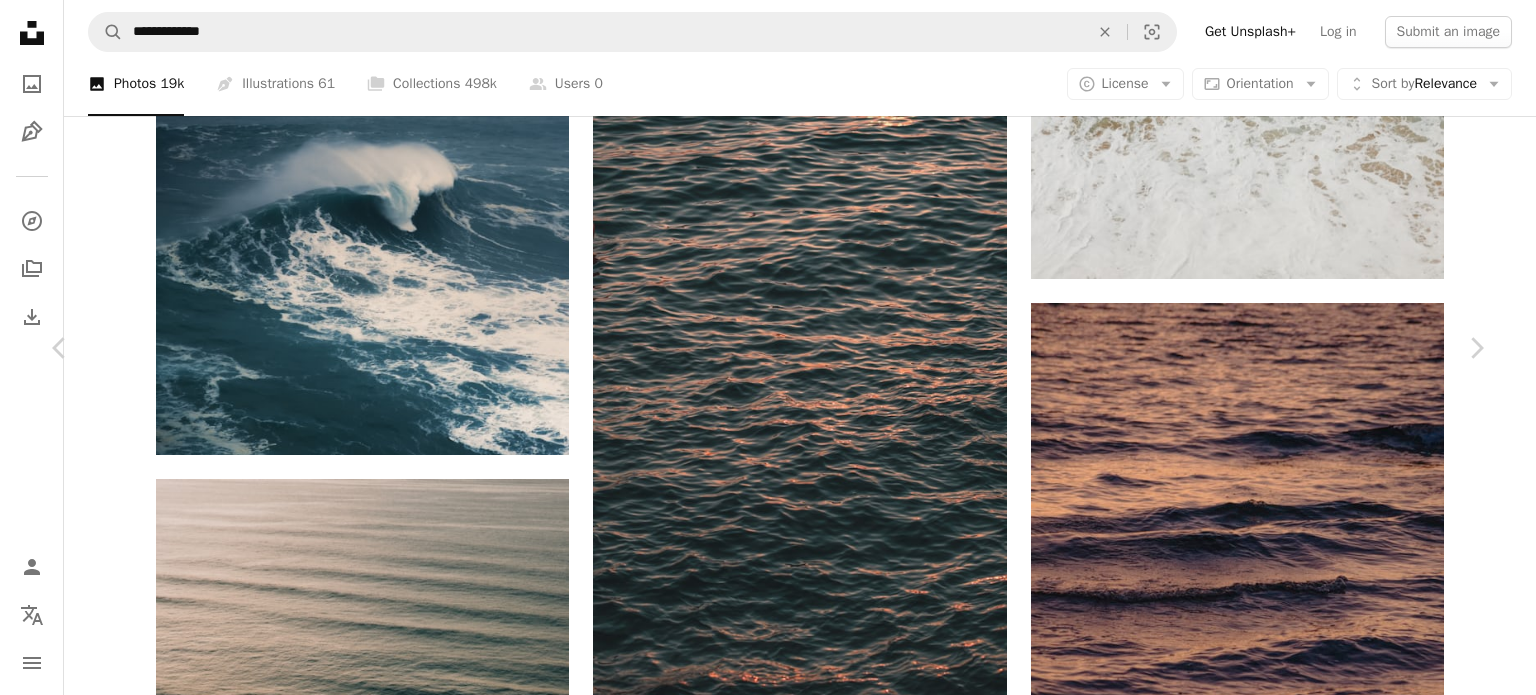 click on "Download free" at bounding box center (1287, 3824) 